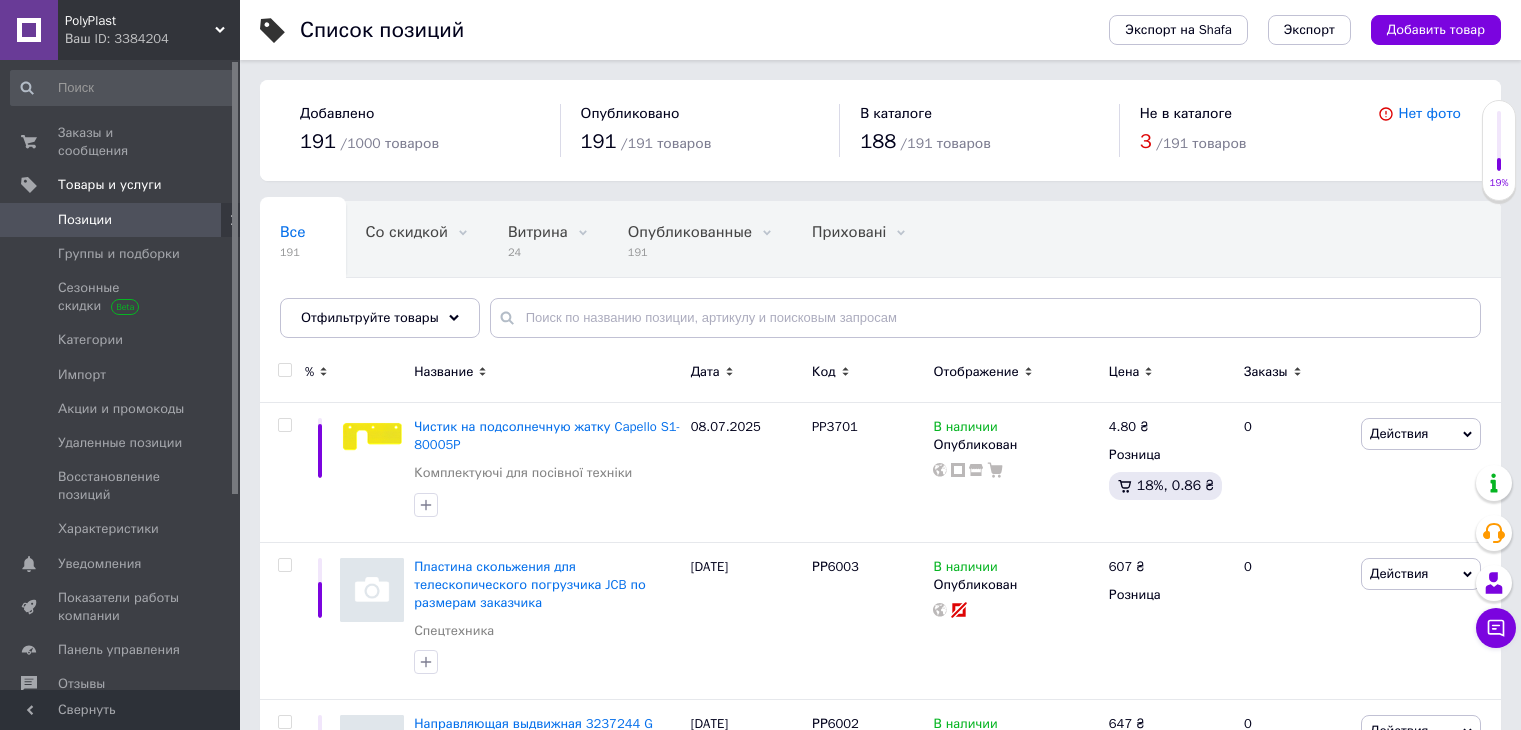 scroll, scrollTop: 0, scrollLeft: 0, axis: both 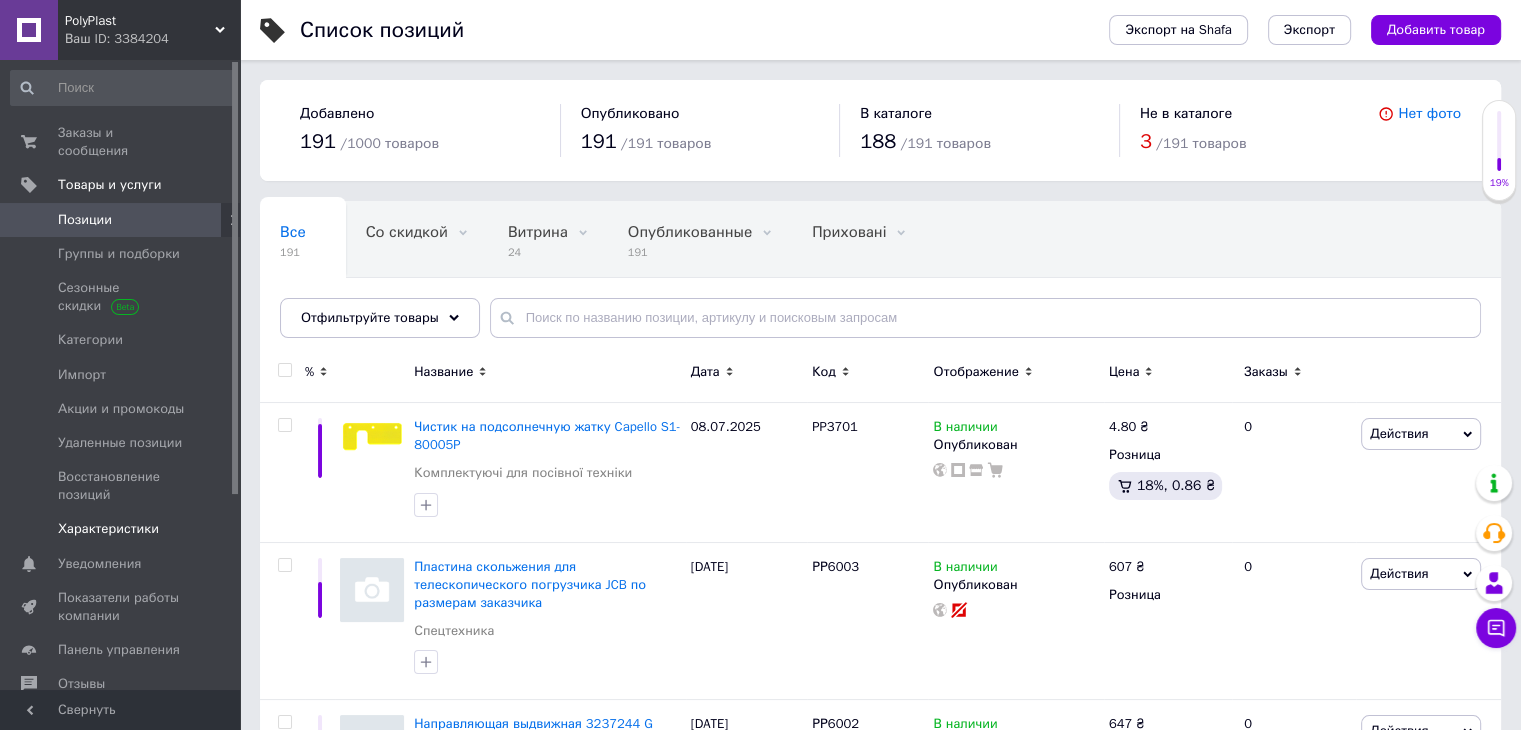 click on "Характеристики" at bounding box center (108, 529) 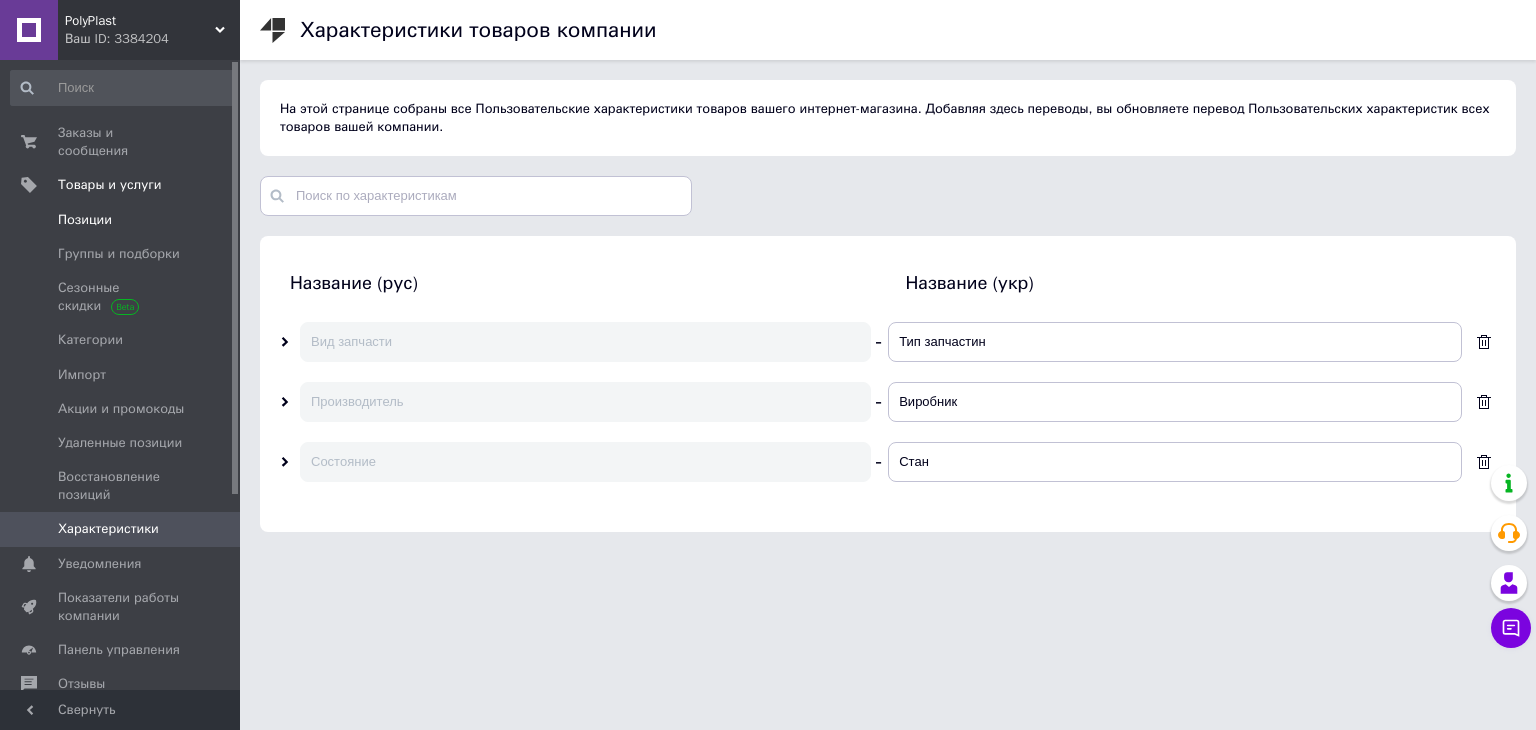 click on "Позиции" at bounding box center (121, 220) 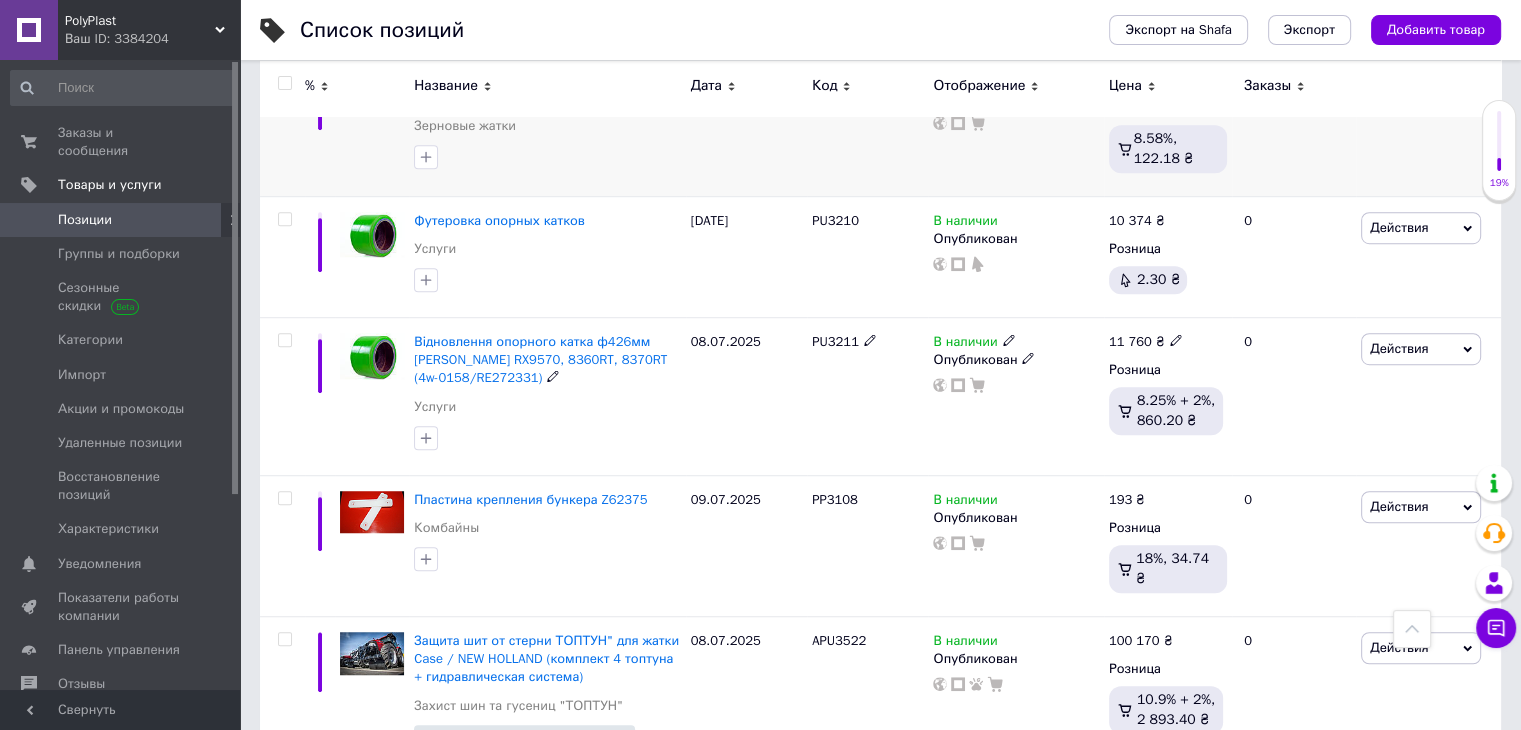 scroll, scrollTop: 1300, scrollLeft: 0, axis: vertical 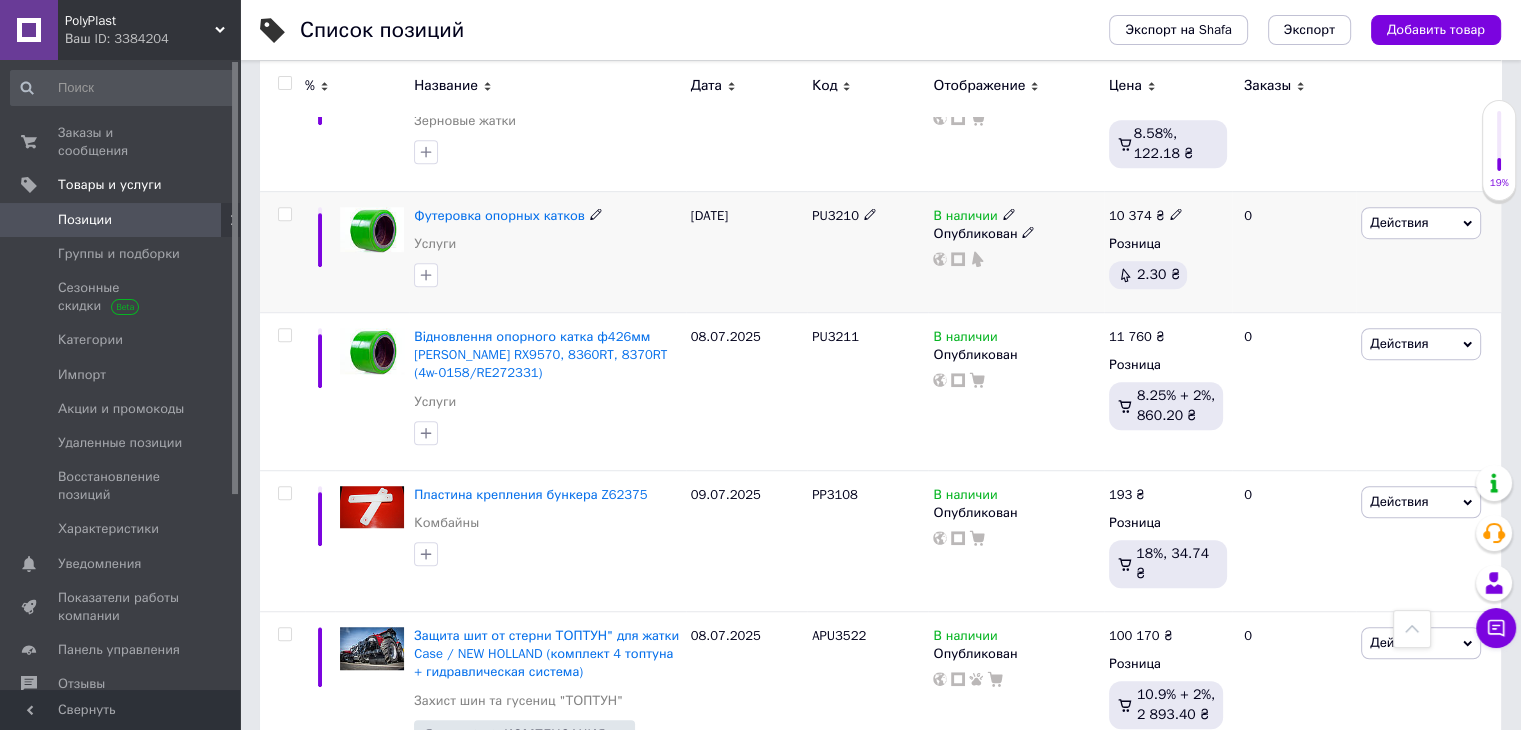 click on "Действия" at bounding box center (1399, 222) 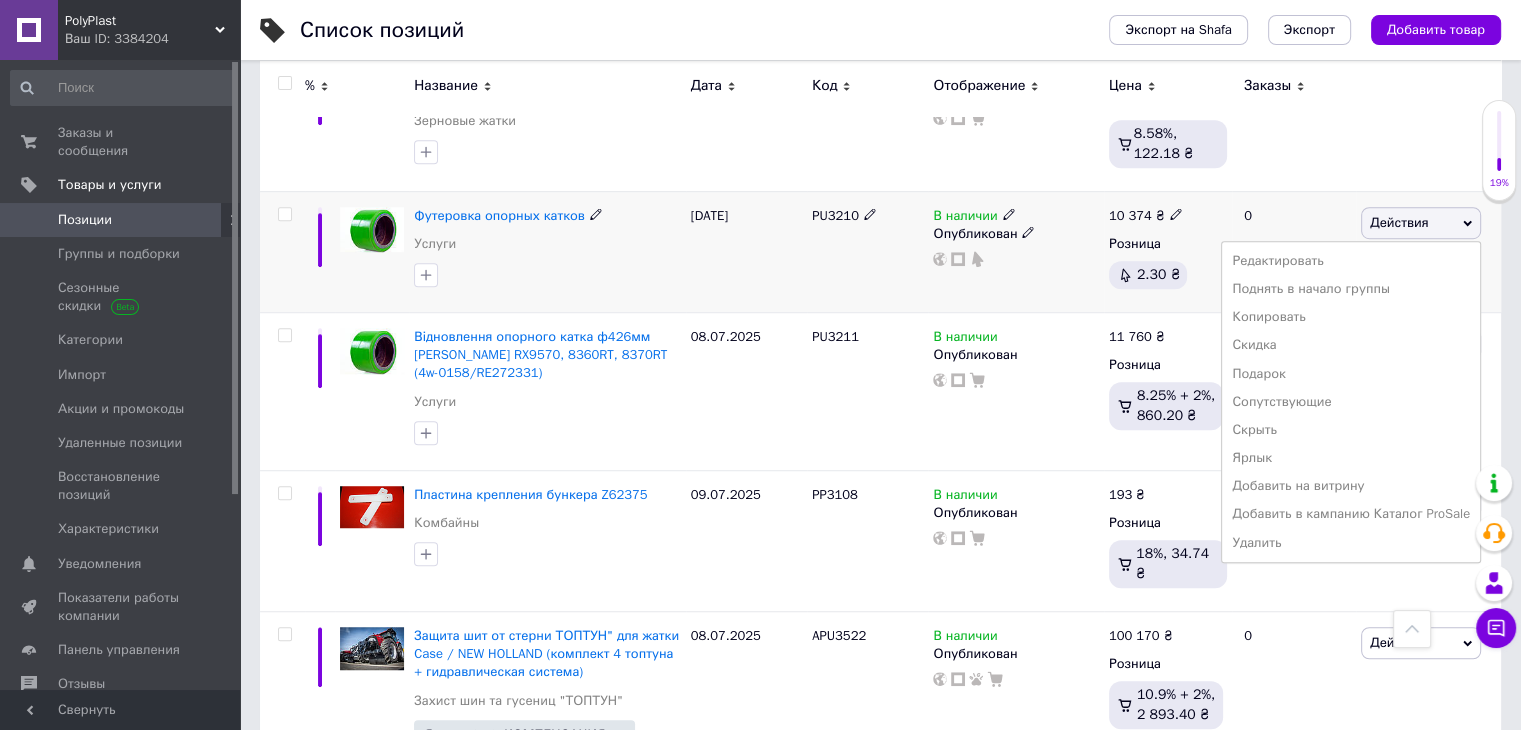 click on "Действия" at bounding box center (1399, 222) 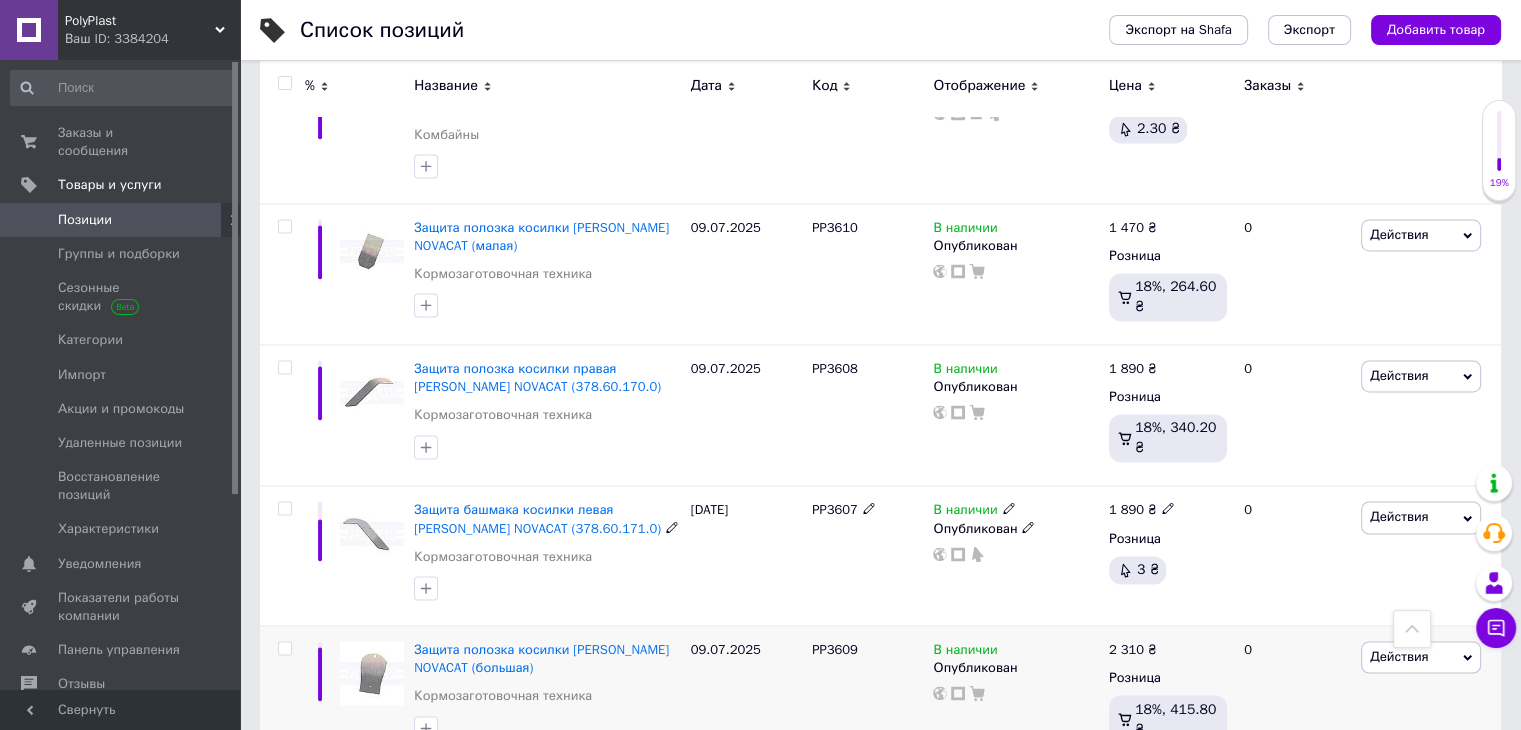 scroll, scrollTop: 3100, scrollLeft: 0, axis: vertical 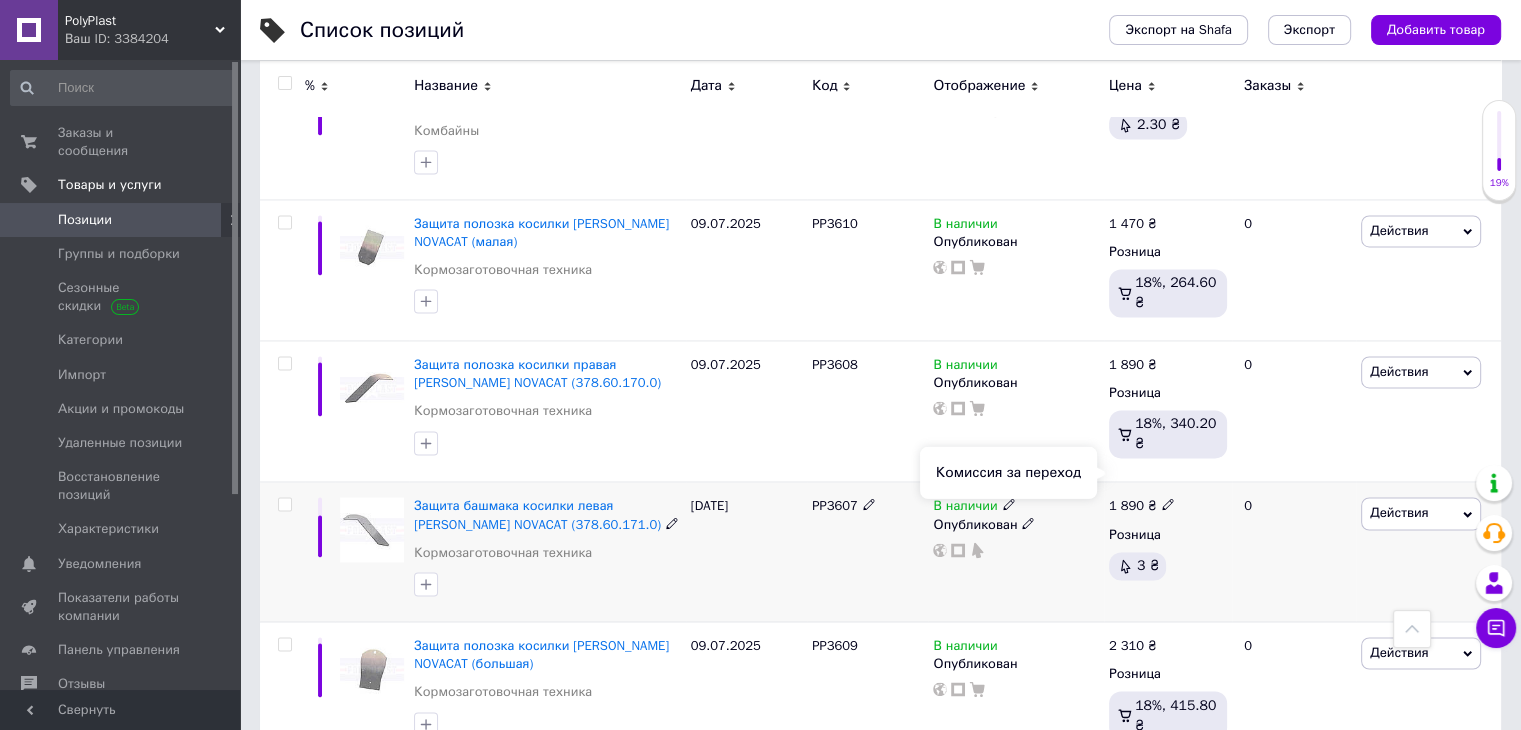 click on "3 ₴" at bounding box center [1148, 565] 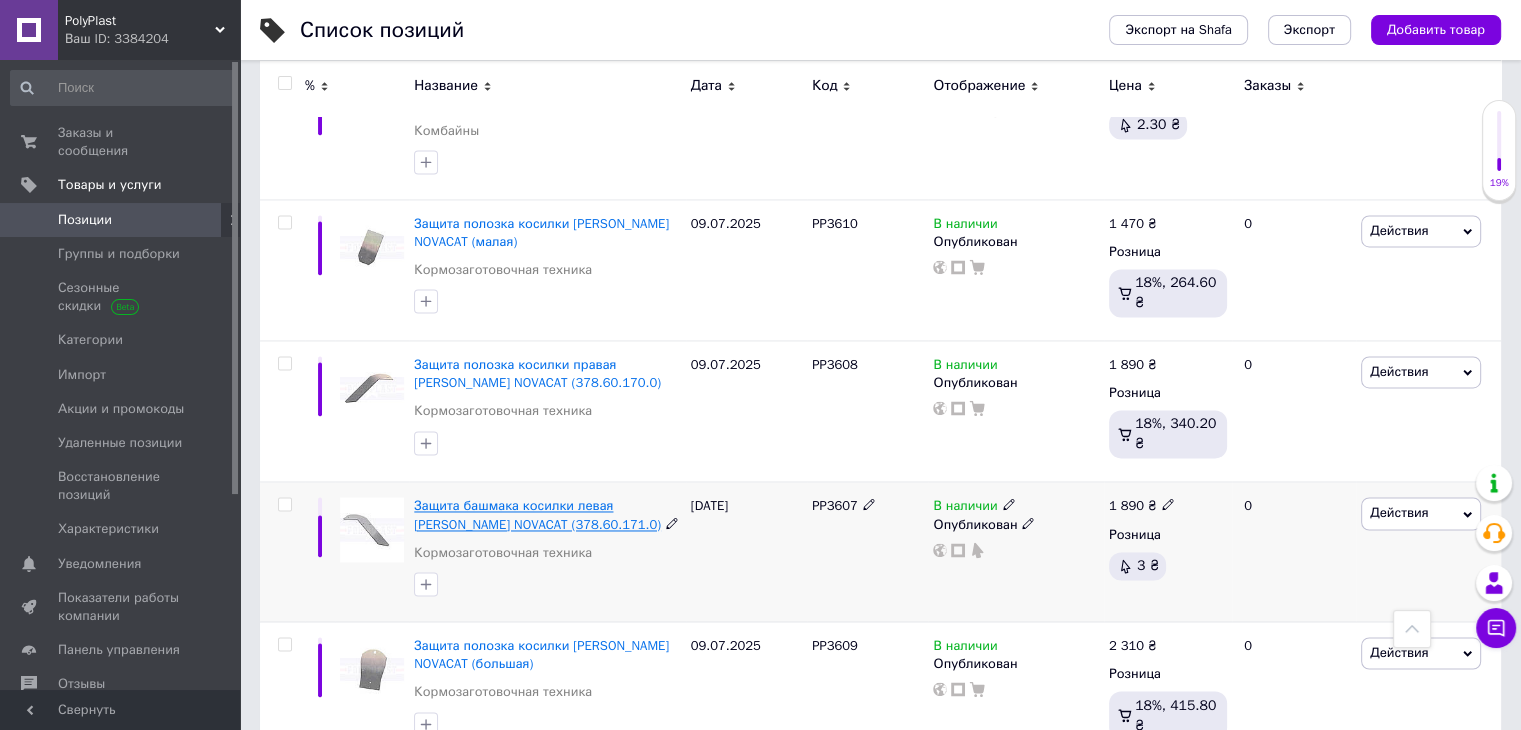 click on "Защита башмака косилки левая [PERSON_NAME] NOVACAT (378.60.171.0)" at bounding box center [537, 514] 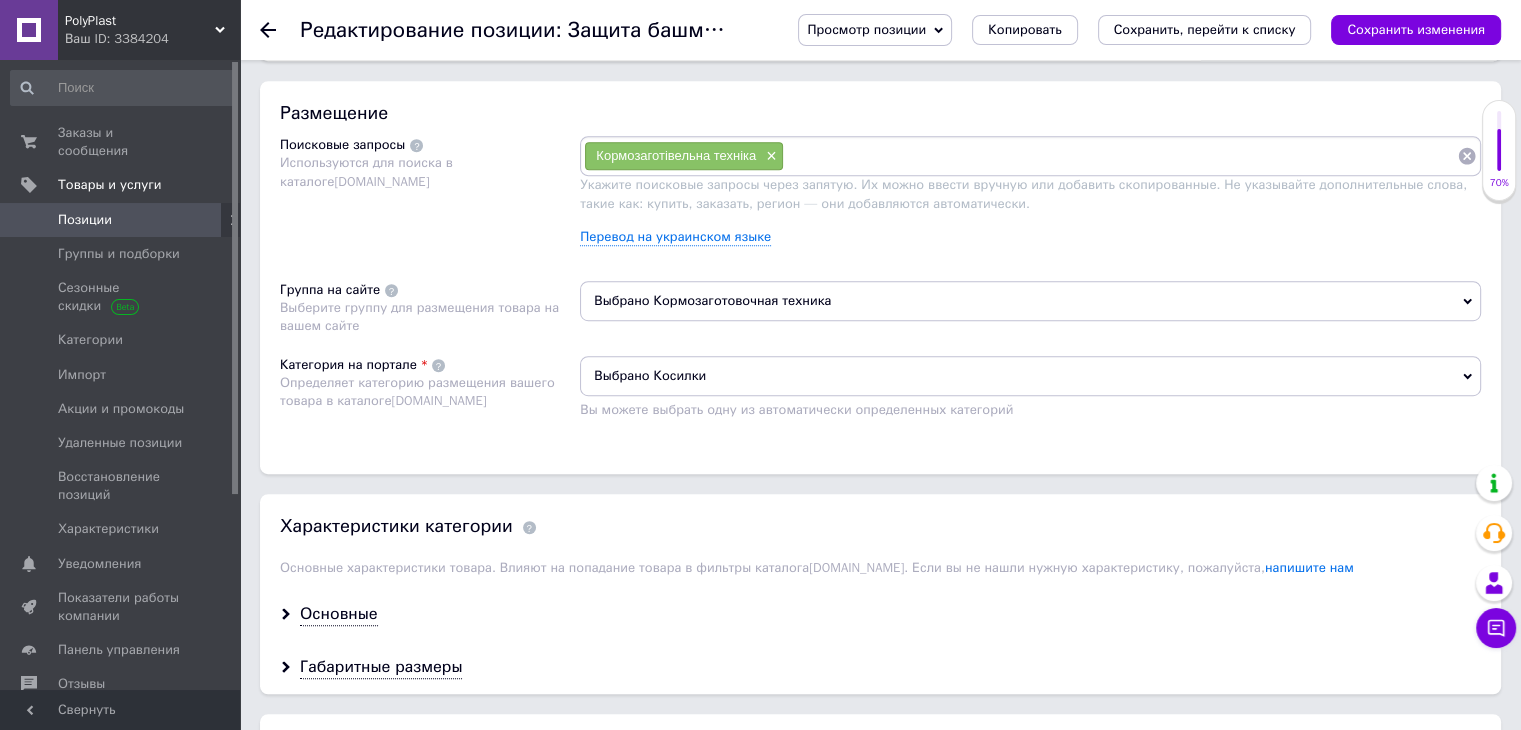 scroll, scrollTop: 1100, scrollLeft: 0, axis: vertical 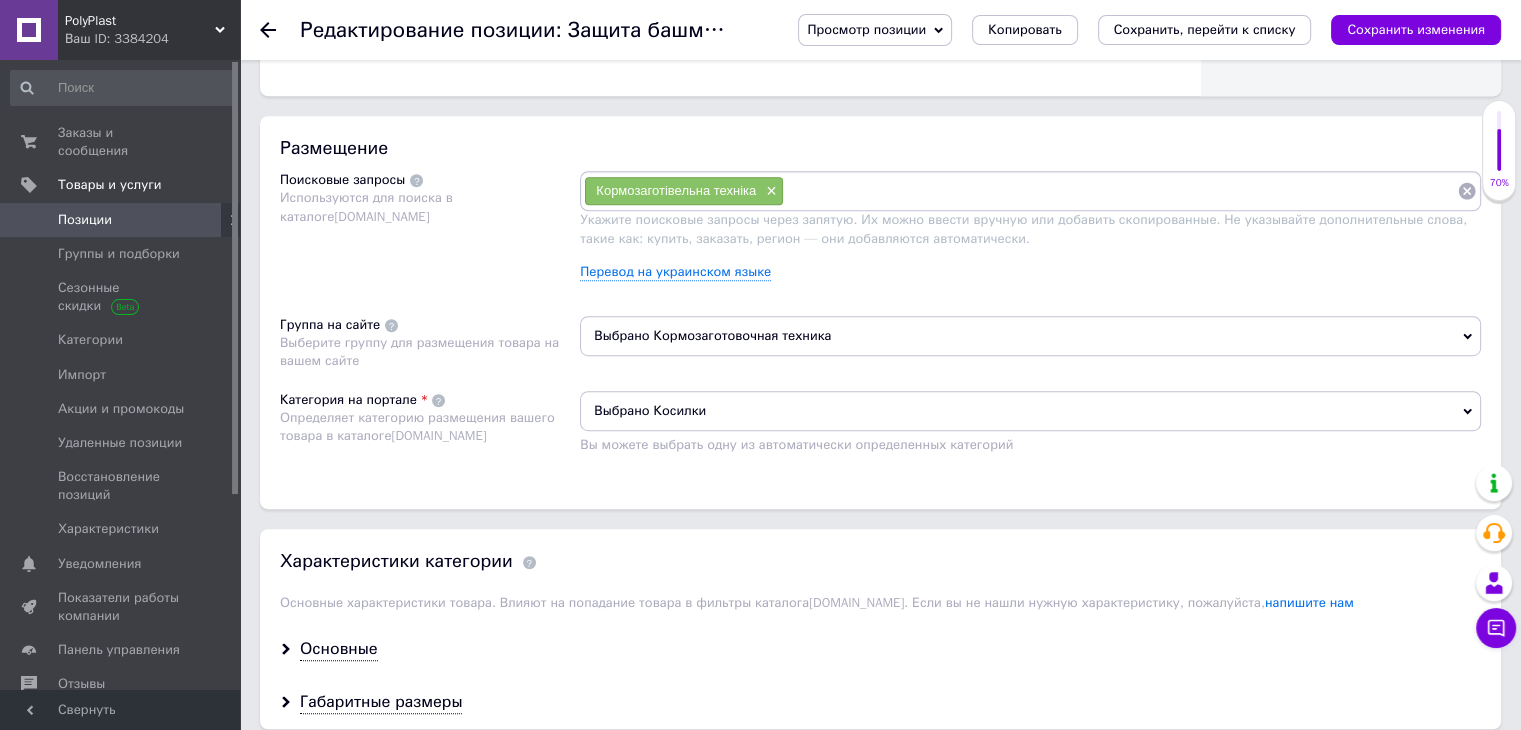 click on "Выбрано Косилки" at bounding box center [1030, 411] 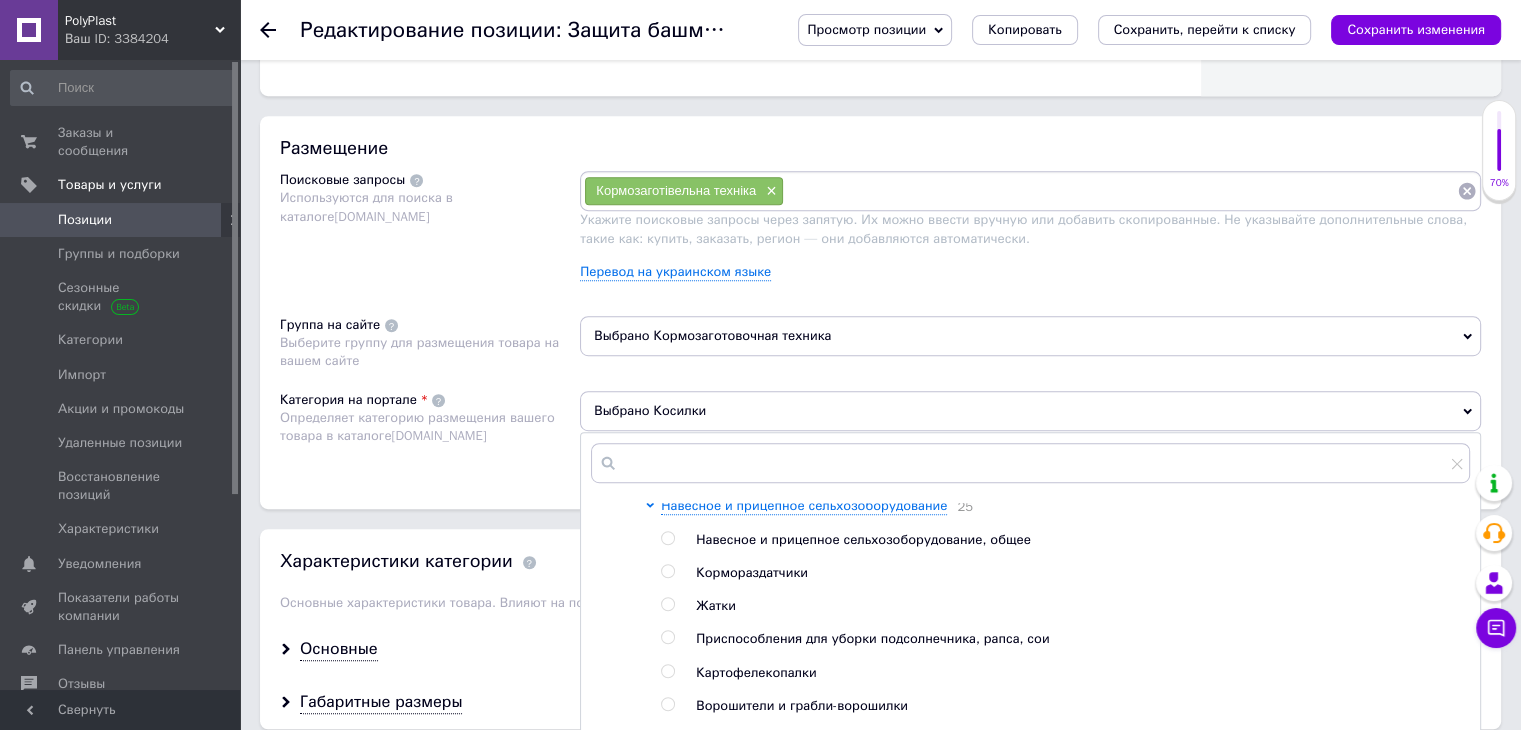 scroll, scrollTop: 500, scrollLeft: 0, axis: vertical 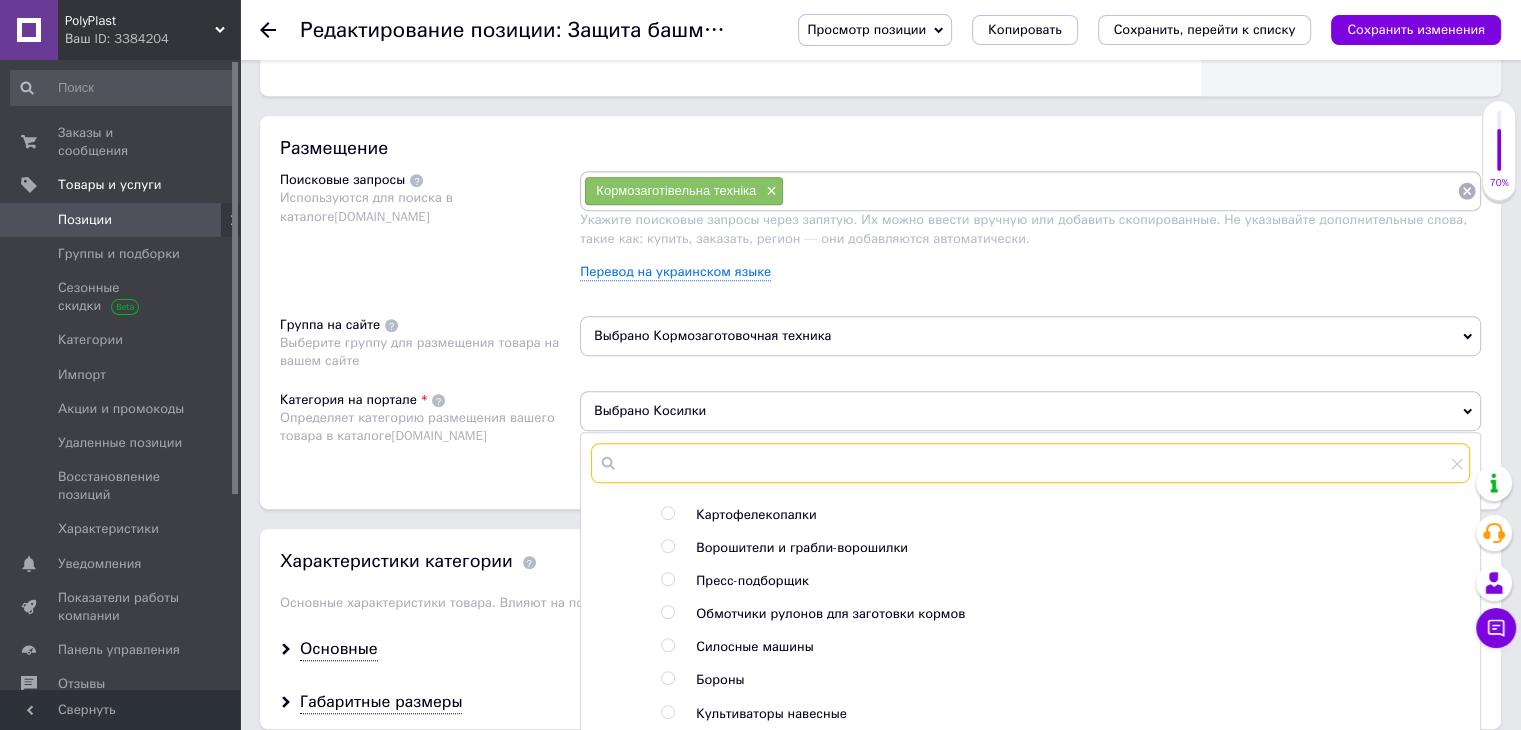 click at bounding box center [1030, 463] 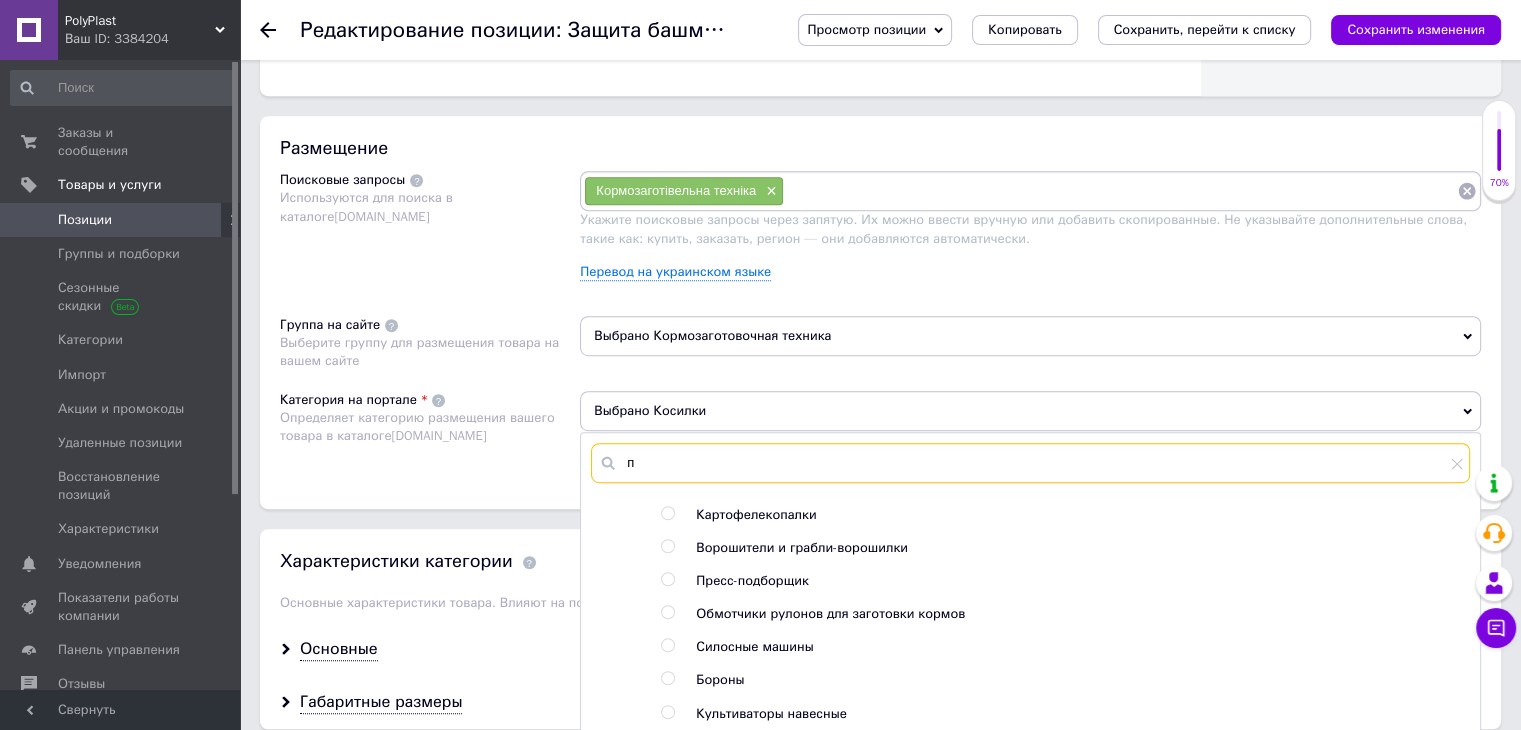 scroll, scrollTop: 0, scrollLeft: 0, axis: both 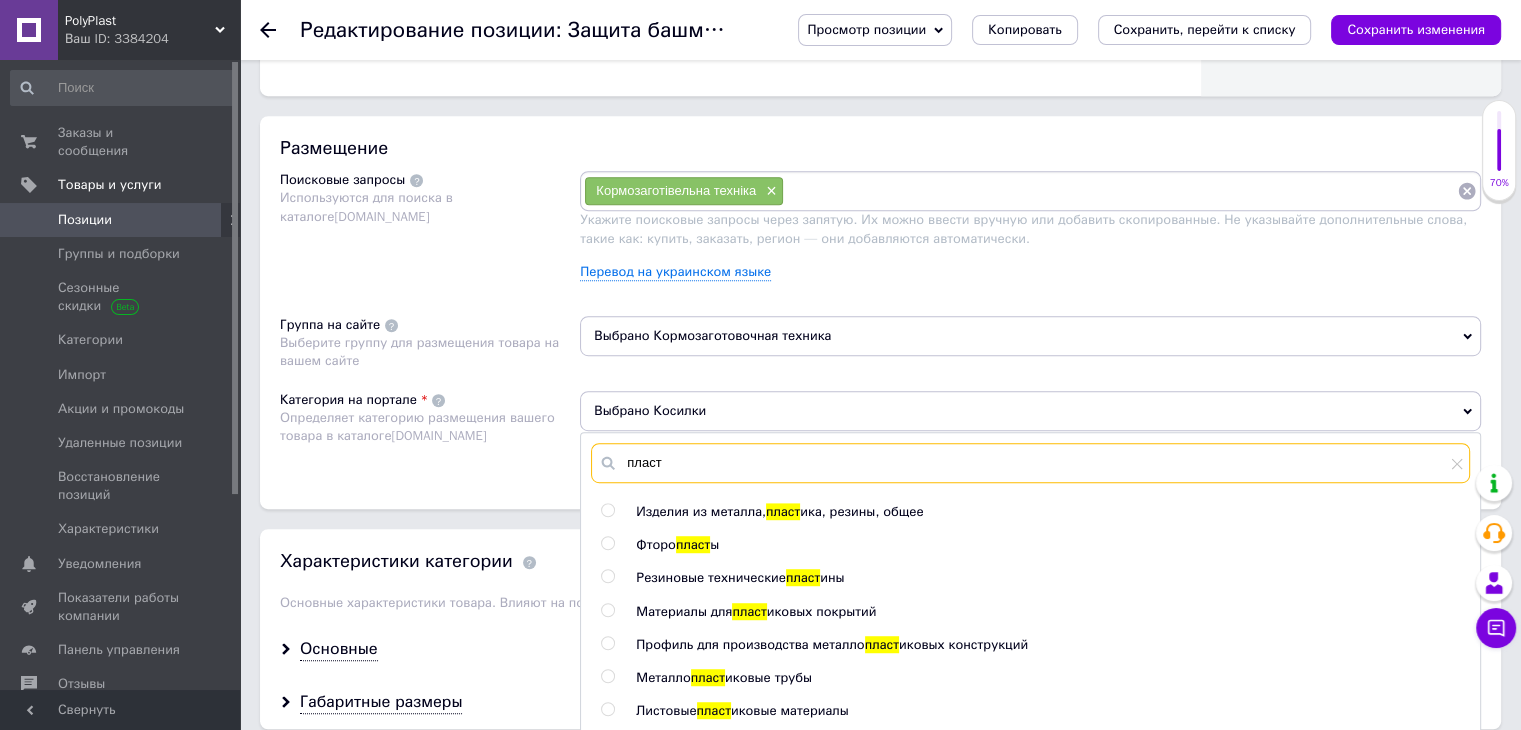 type on "пласт" 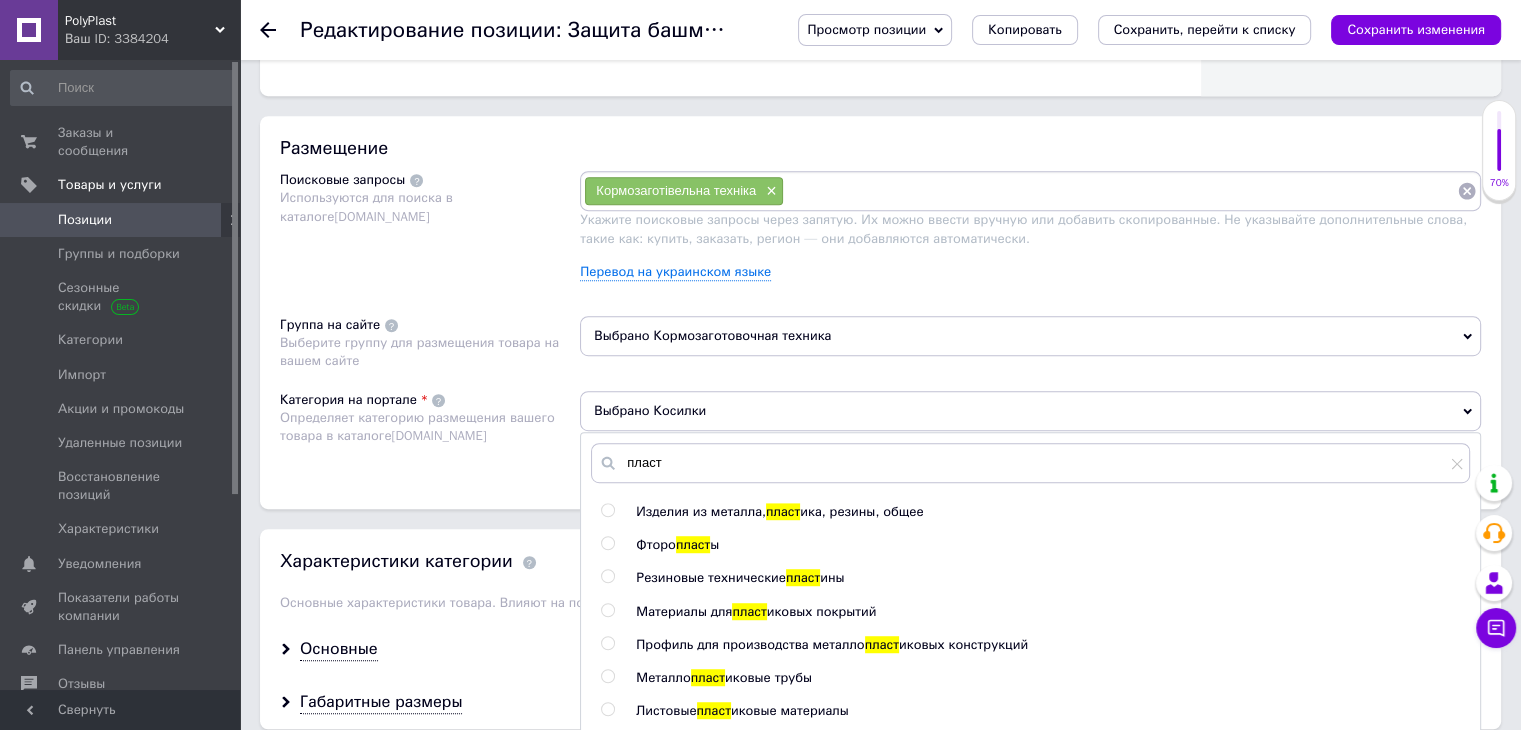 click on "Изделия из металла," at bounding box center [701, 511] 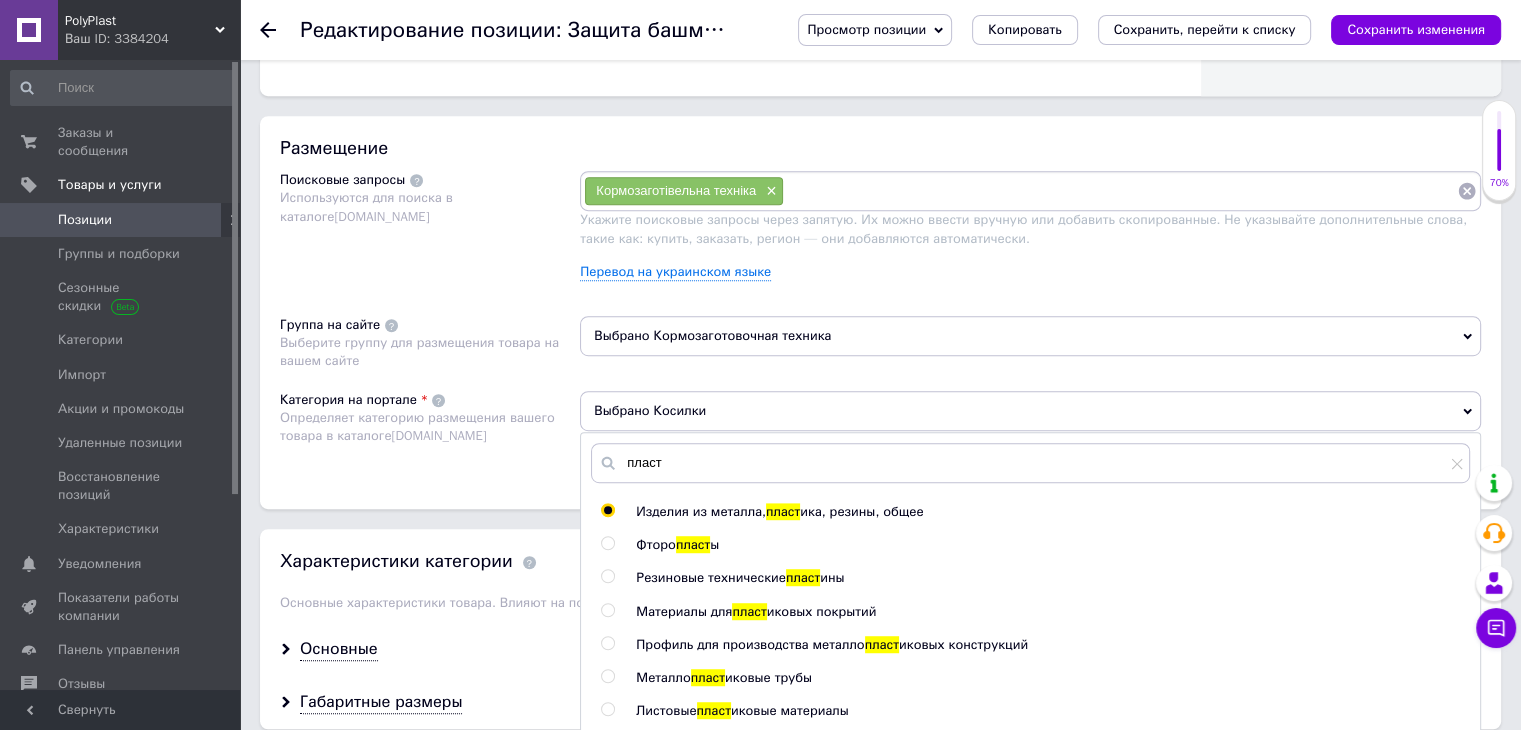 radio on "true" 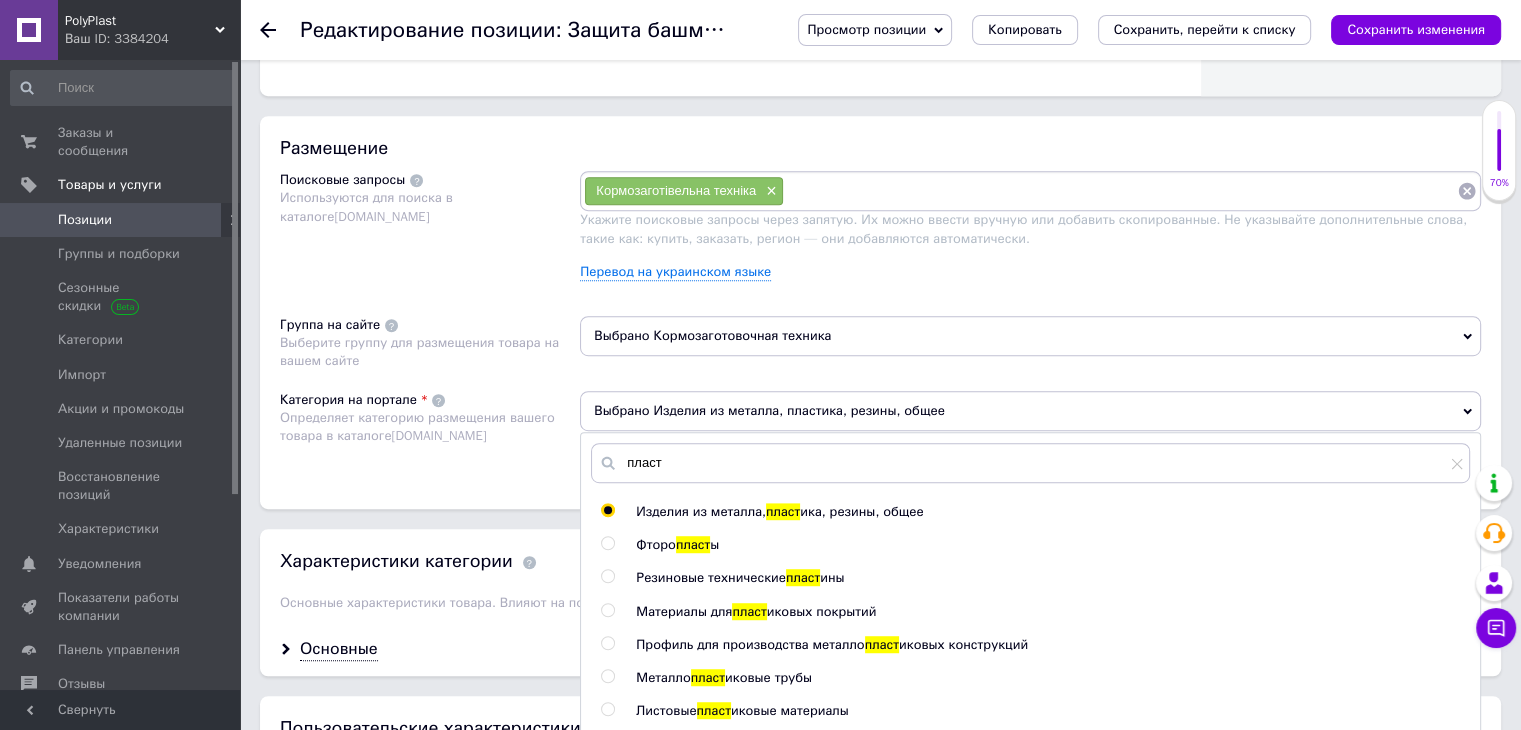 click at bounding box center [1120, 191] 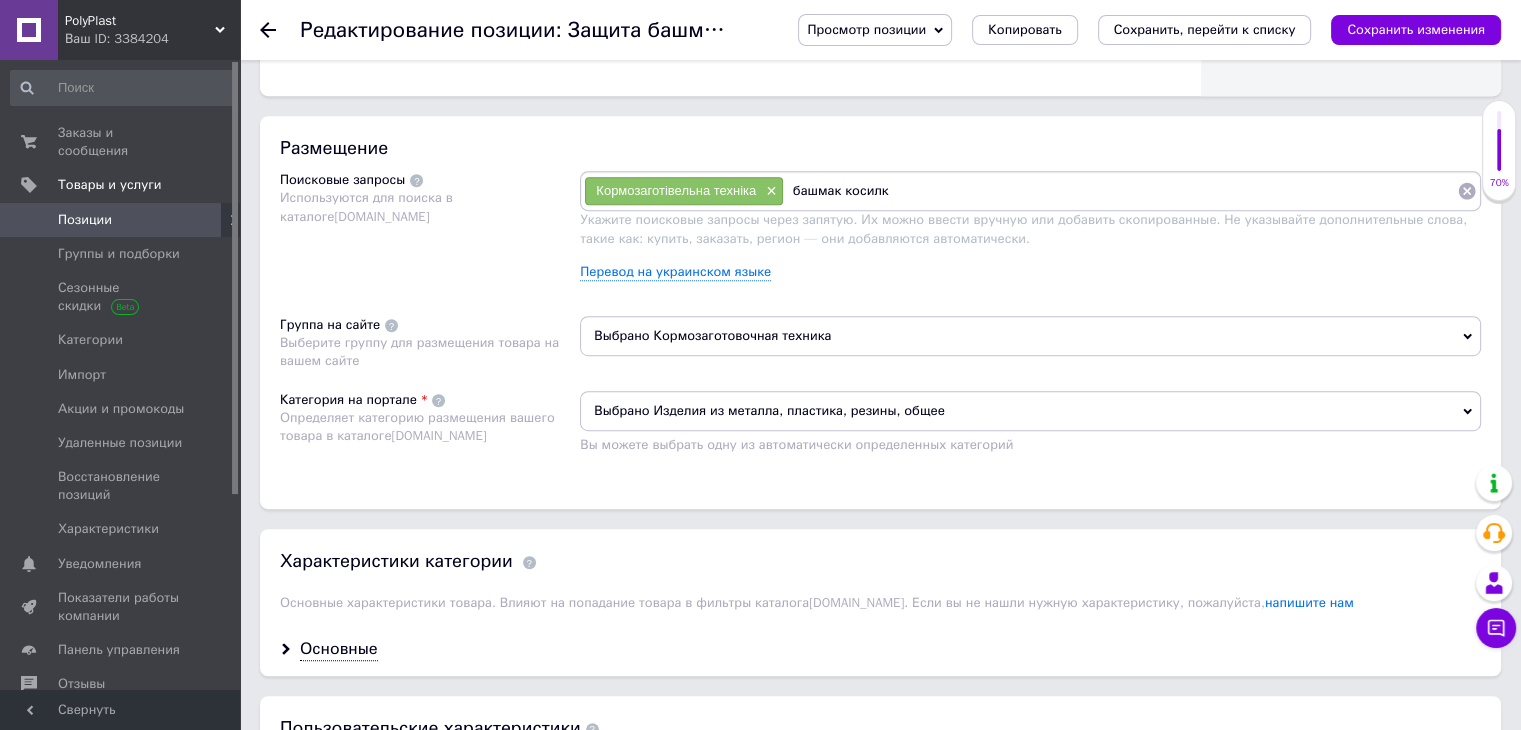 type on "башмак косилки" 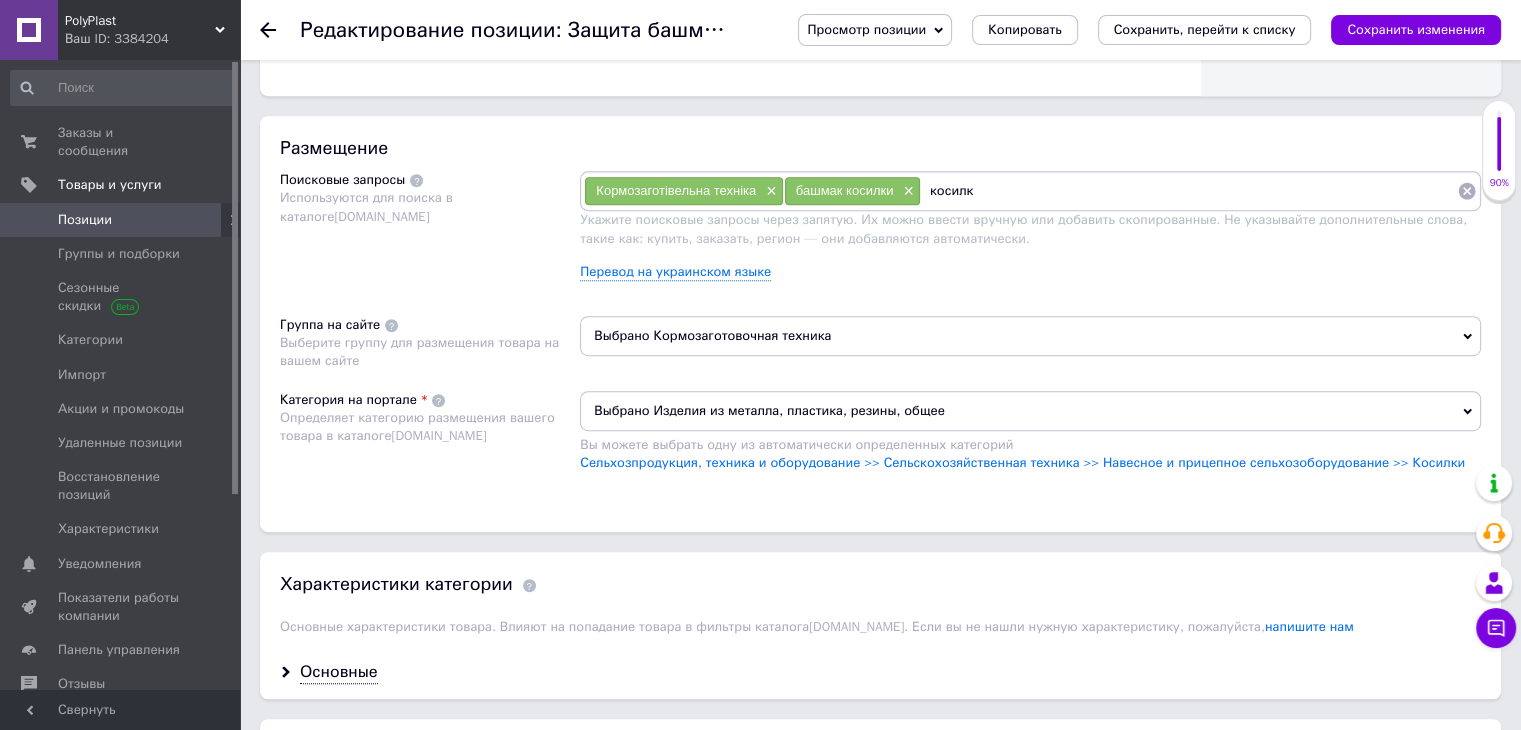 type on "косилка" 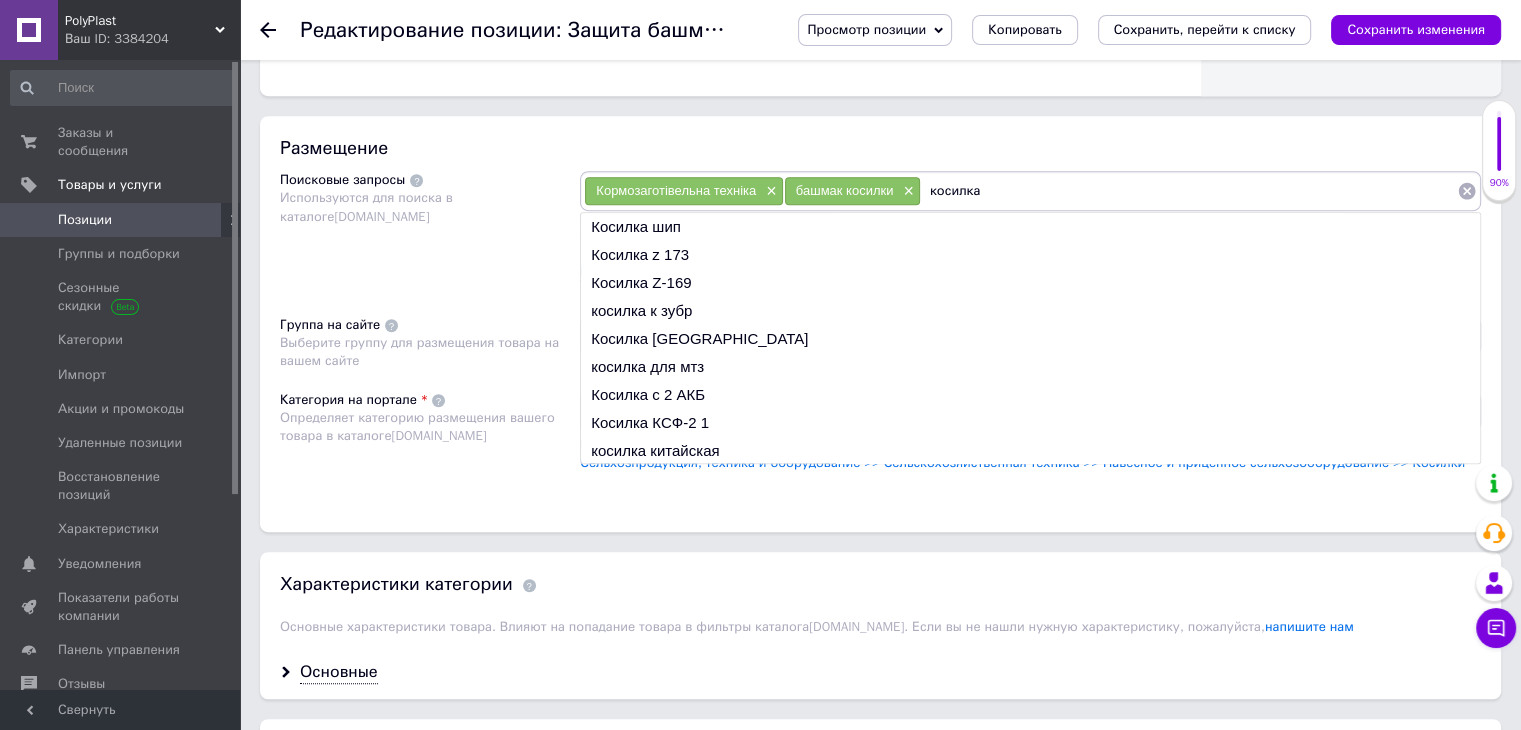type 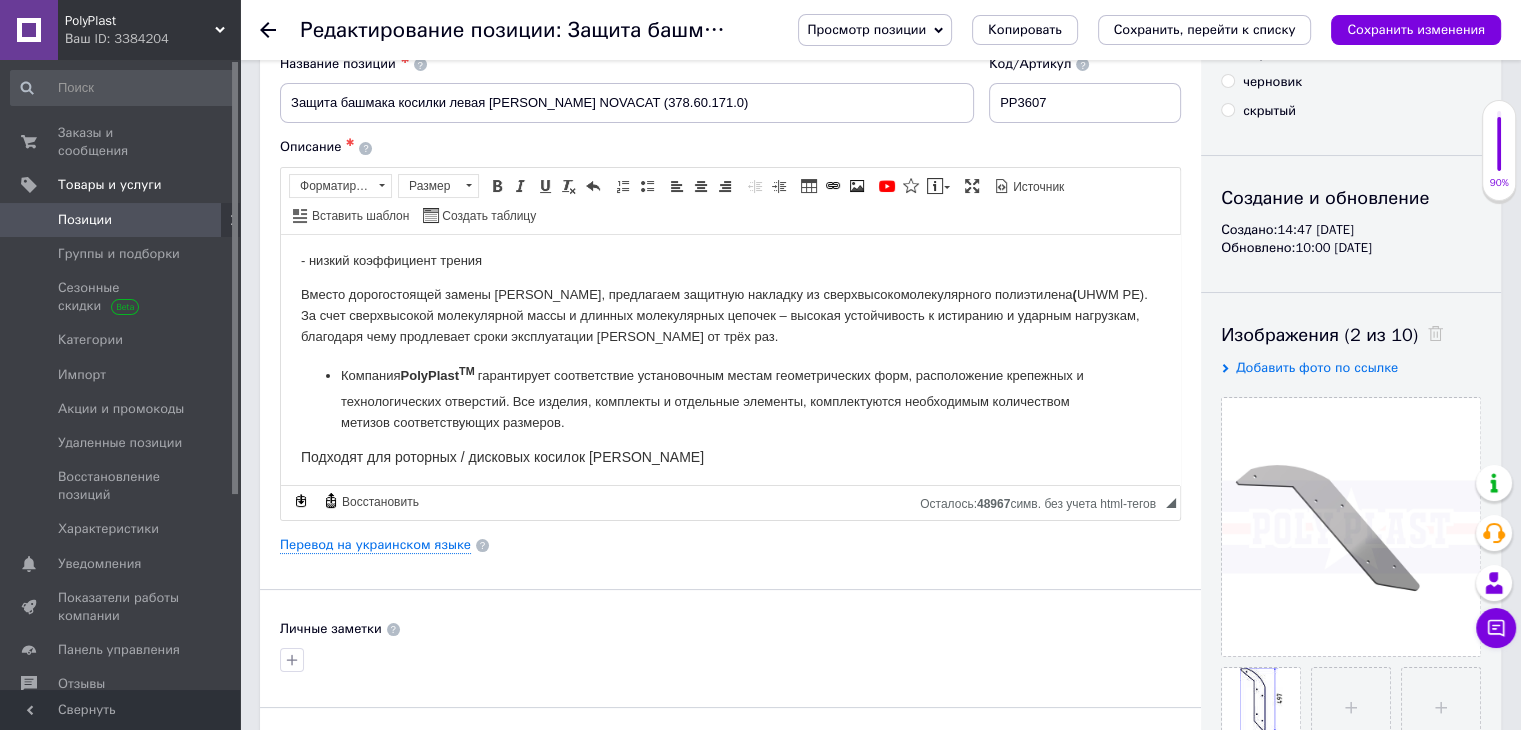 scroll, scrollTop: 272, scrollLeft: 0, axis: vertical 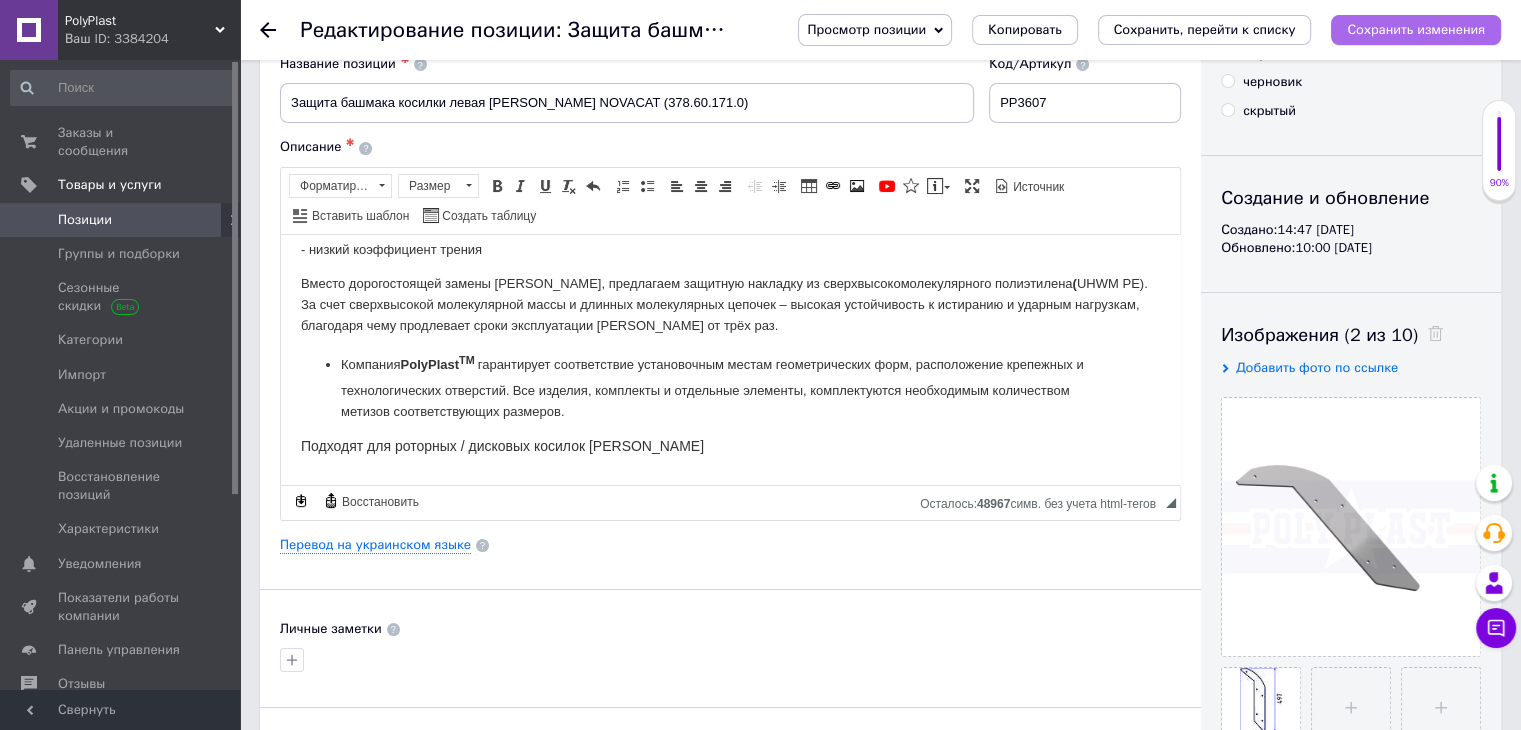 click on "Сохранить изменения" at bounding box center (1416, 30) 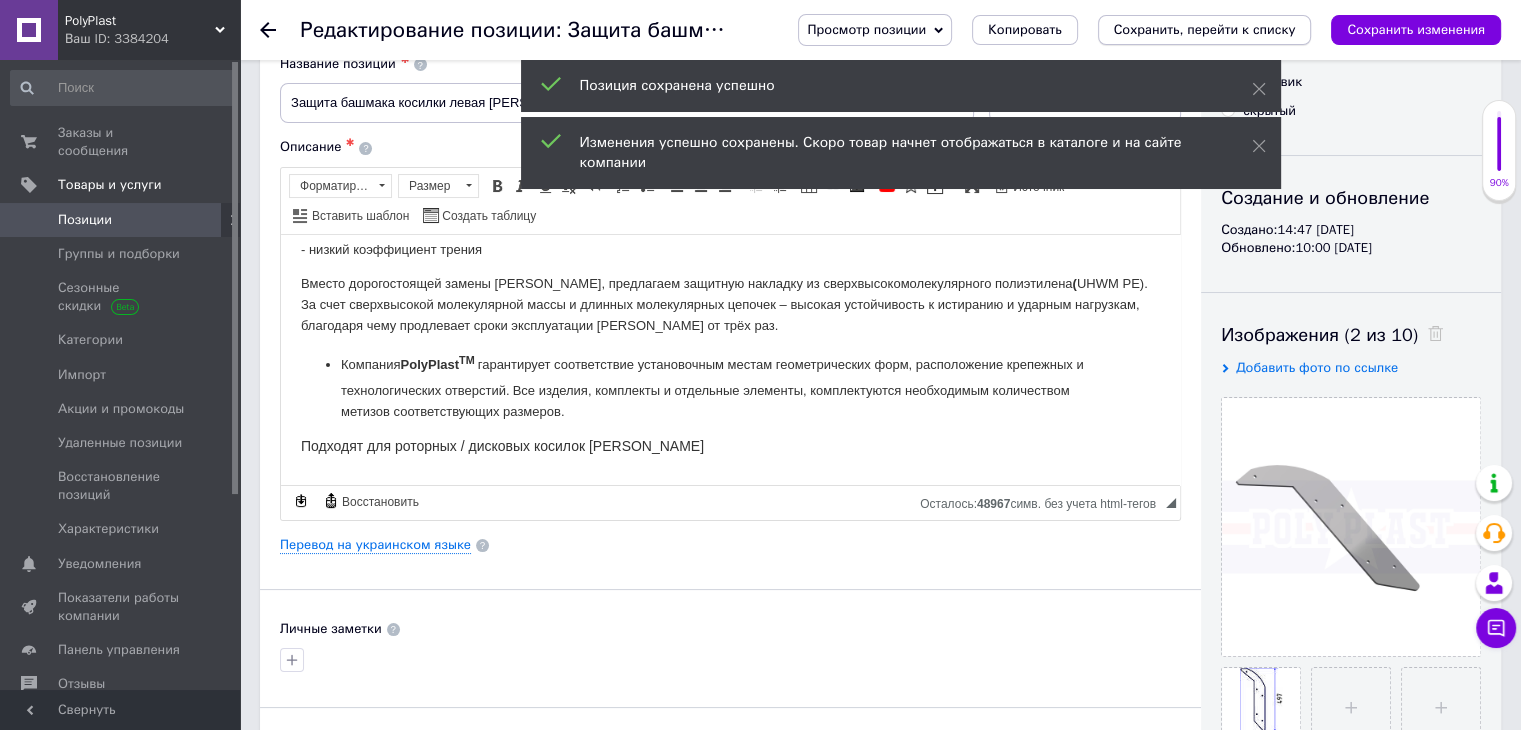 click on "Сохранить, перейти к списку" at bounding box center [1205, 29] 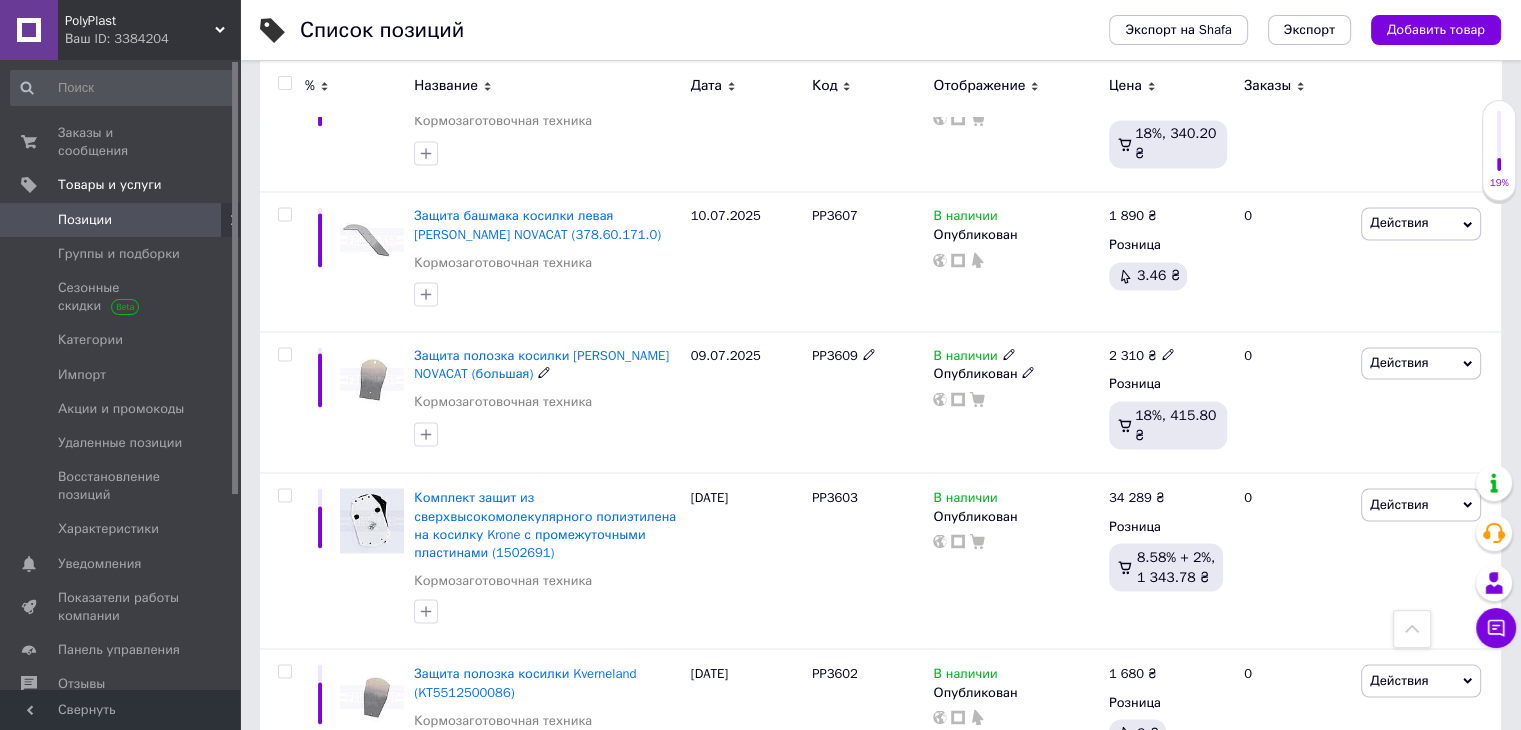 scroll, scrollTop: 3400, scrollLeft: 0, axis: vertical 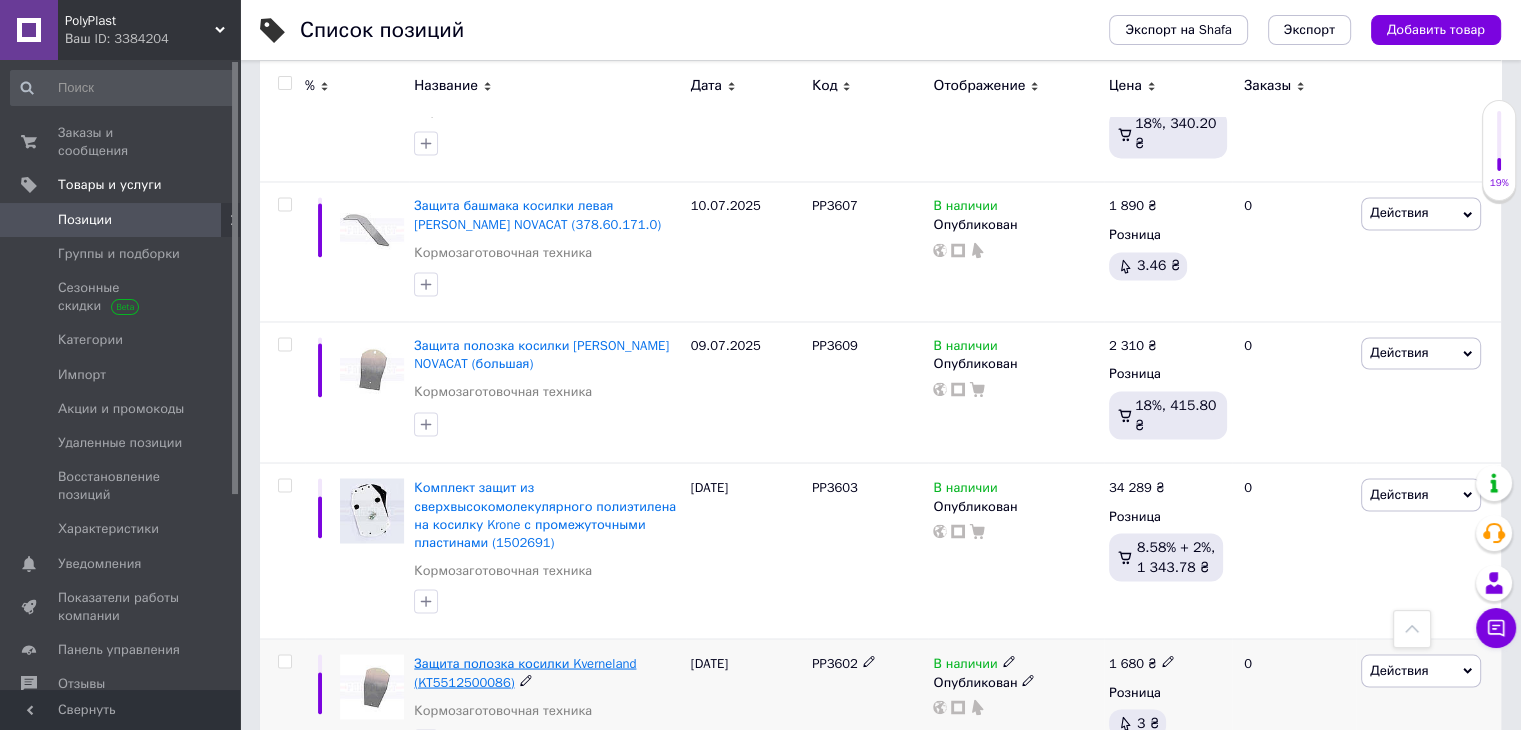 click on "Защита полозка косилки Kverneland (KT5512500086)" at bounding box center [525, 671] 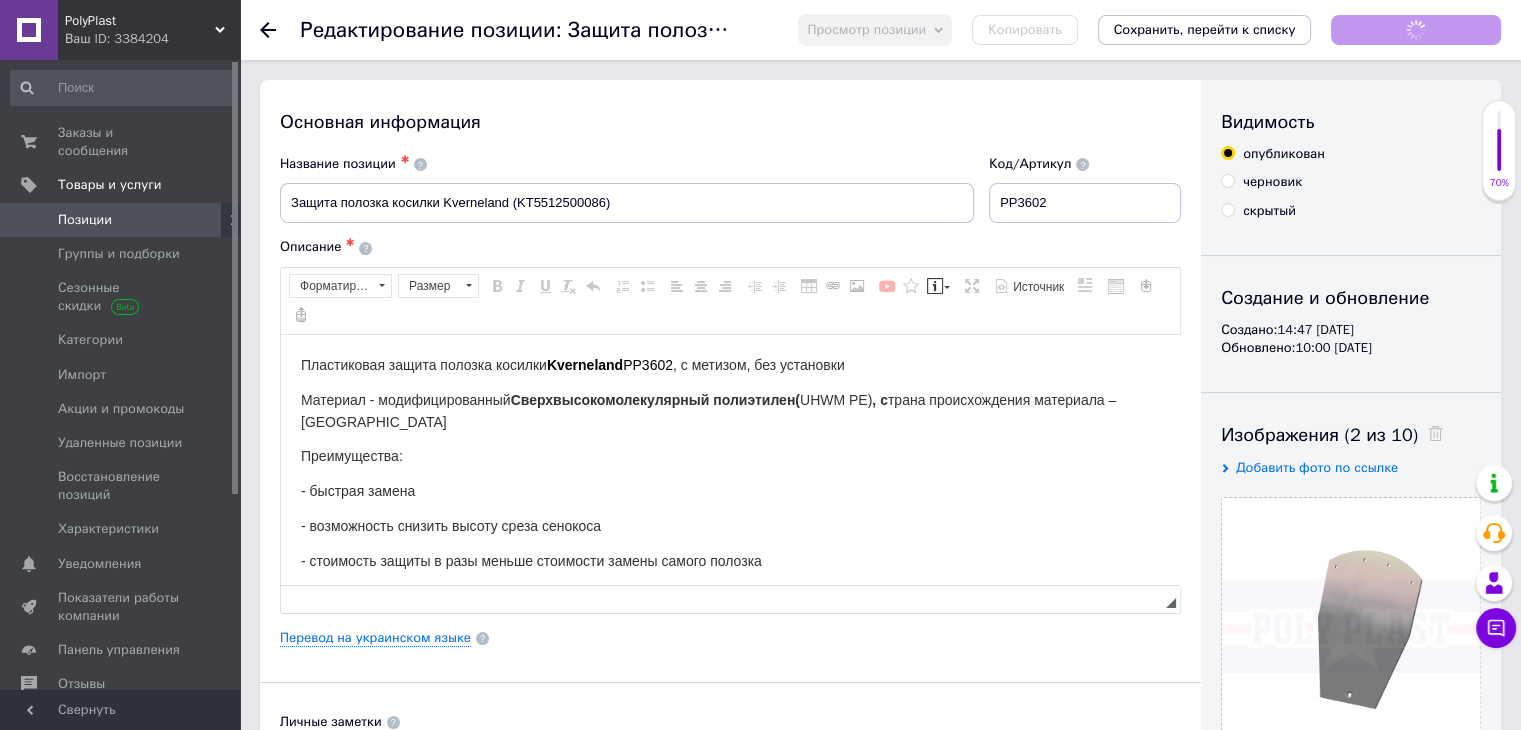 scroll, scrollTop: 0, scrollLeft: 0, axis: both 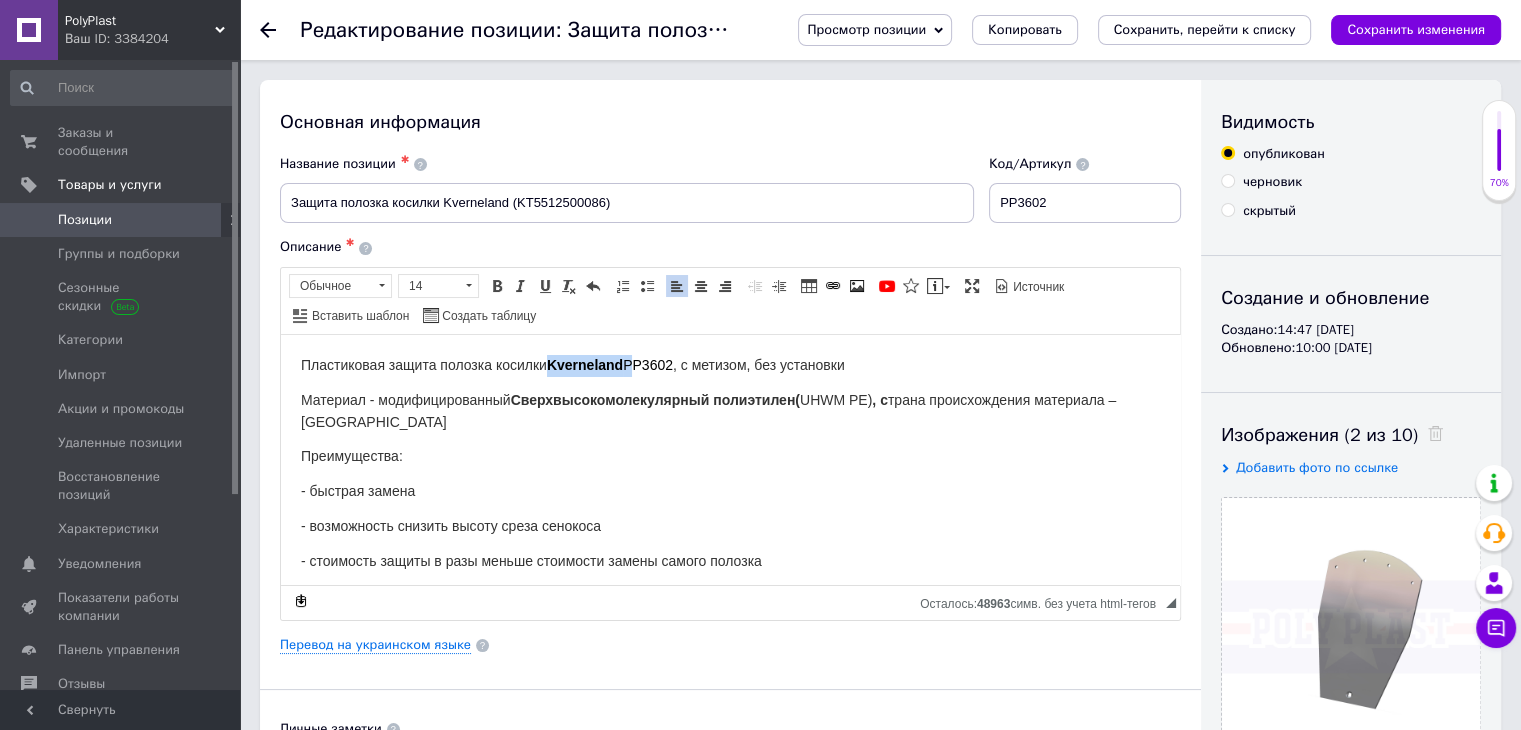 drag, startPoint x: 554, startPoint y: 364, endPoint x: 629, endPoint y: 363, distance: 75.00667 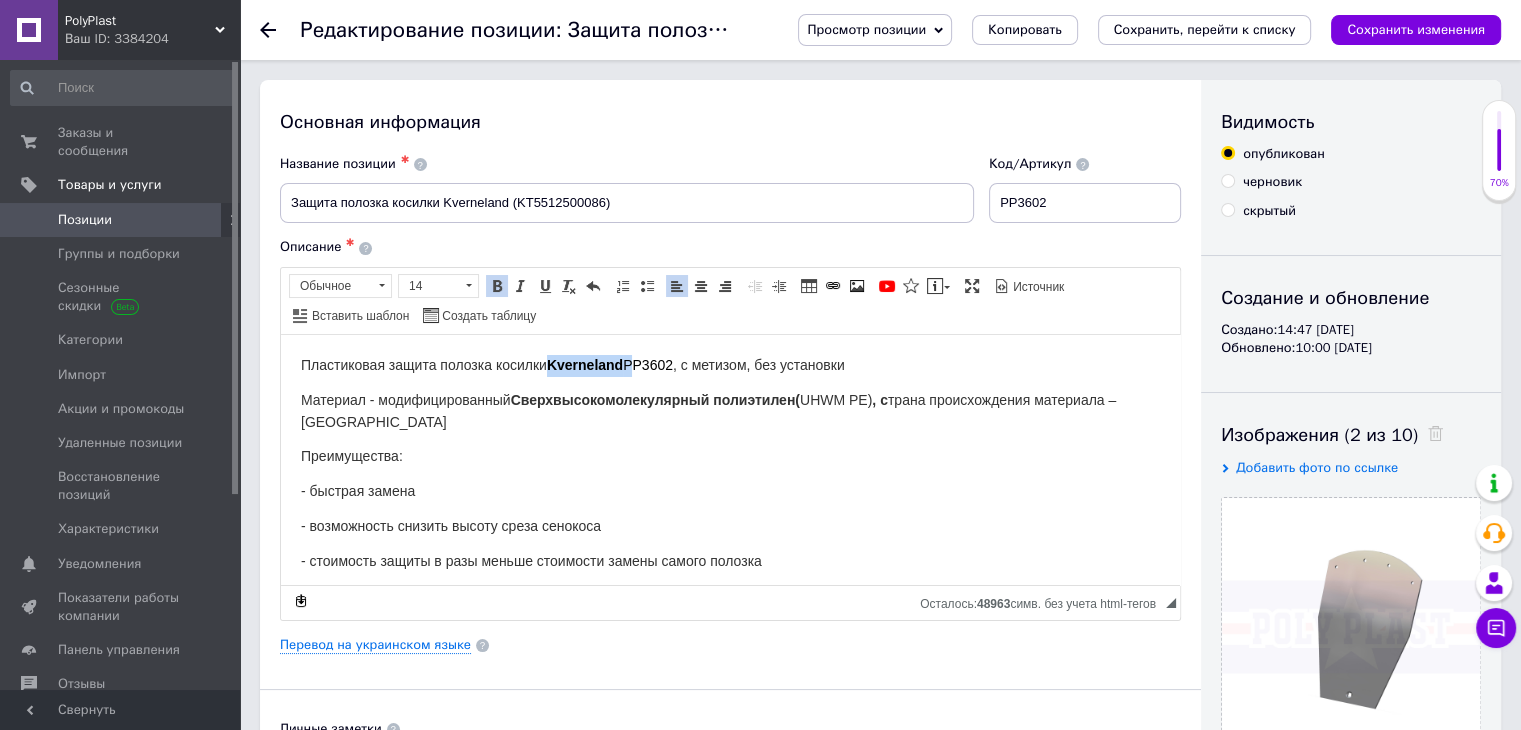 copy on "Kverneland" 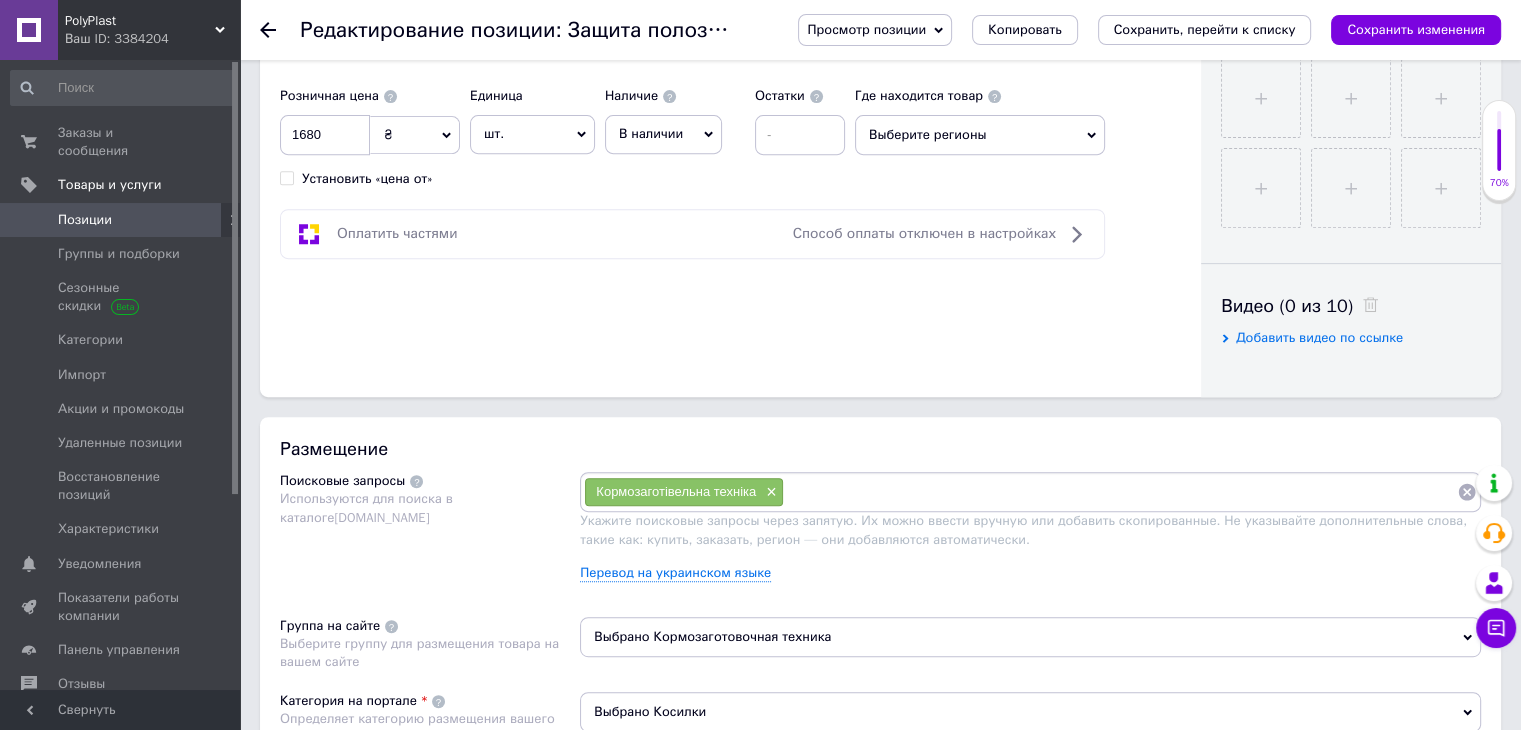 scroll, scrollTop: 800, scrollLeft: 0, axis: vertical 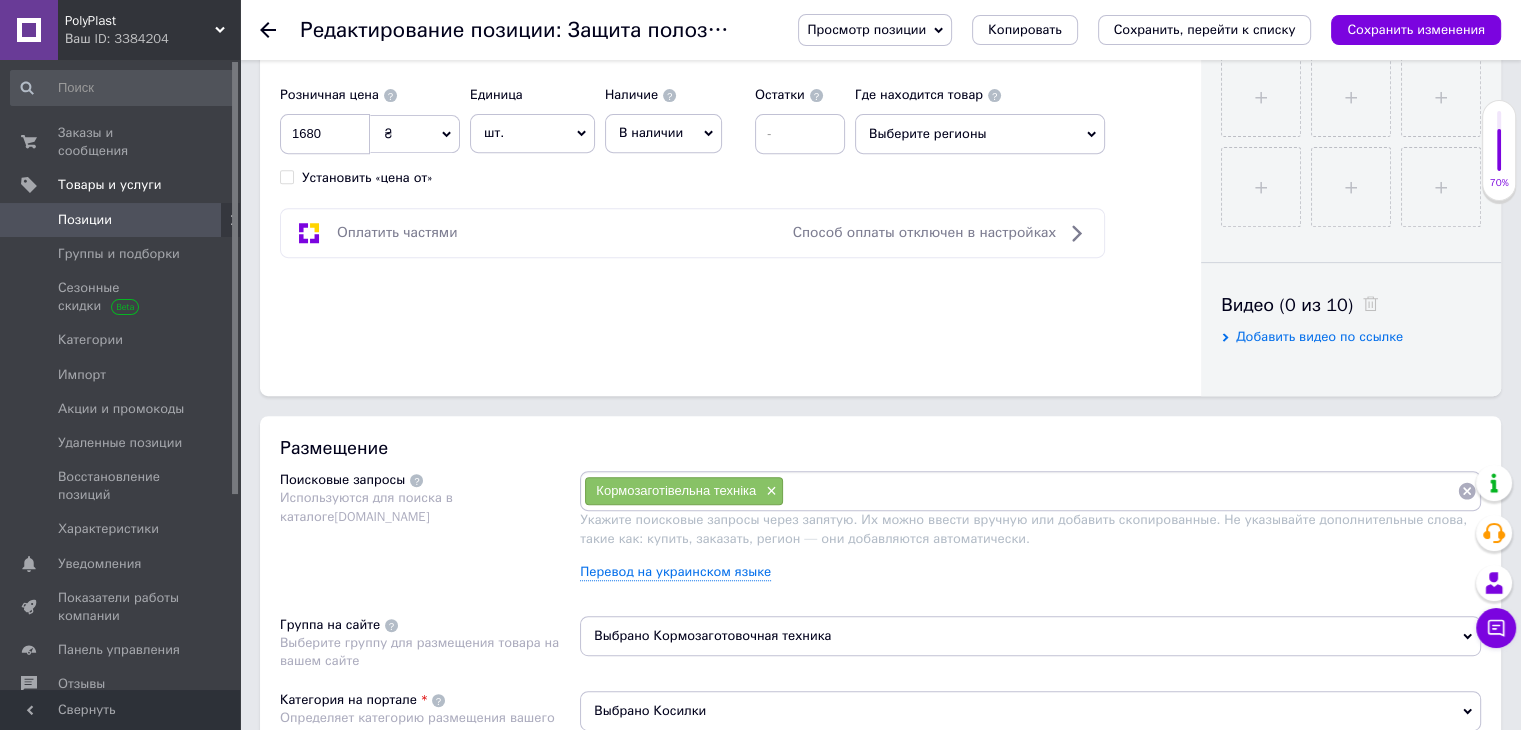 click at bounding box center [1120, 491] 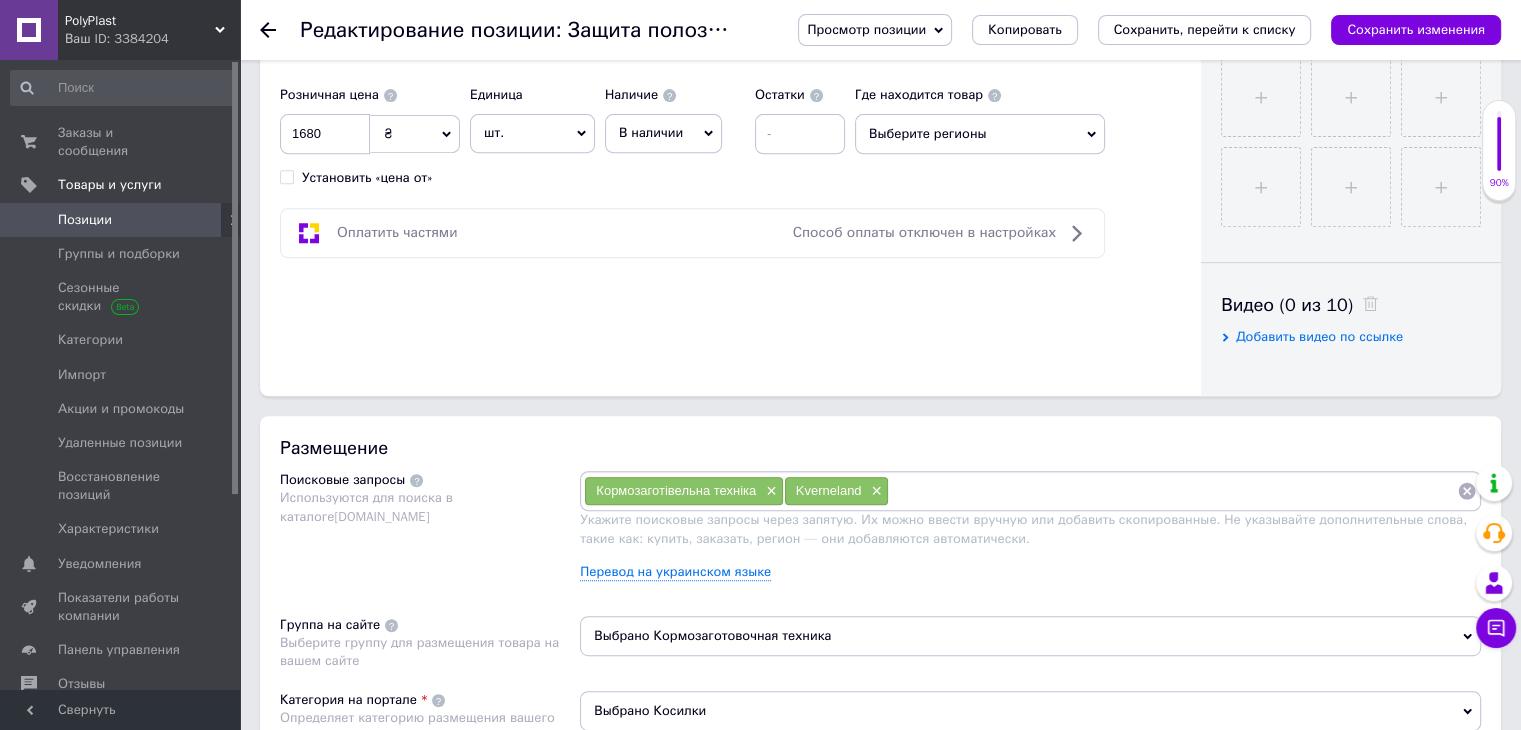 type on "Kverneland" 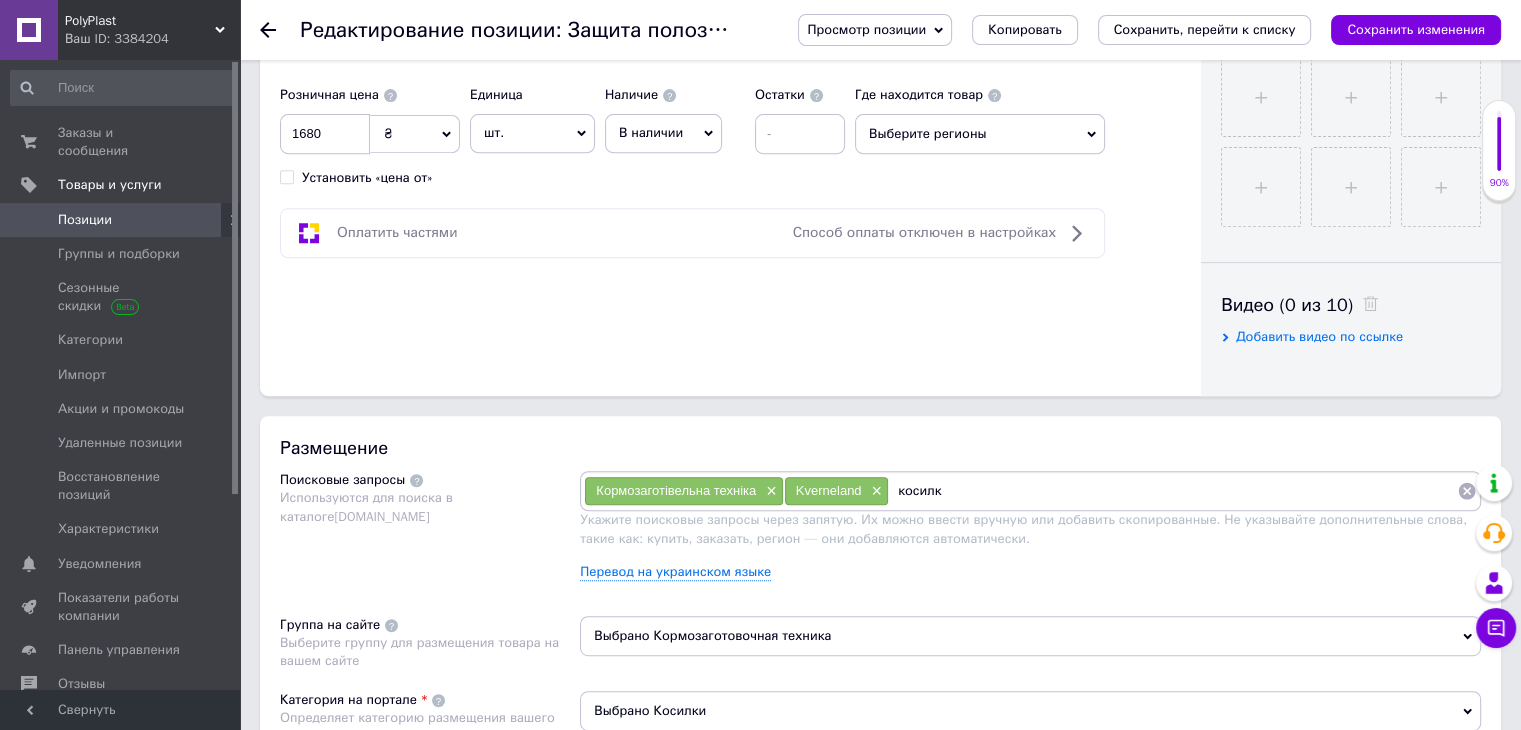 type on "косилка" 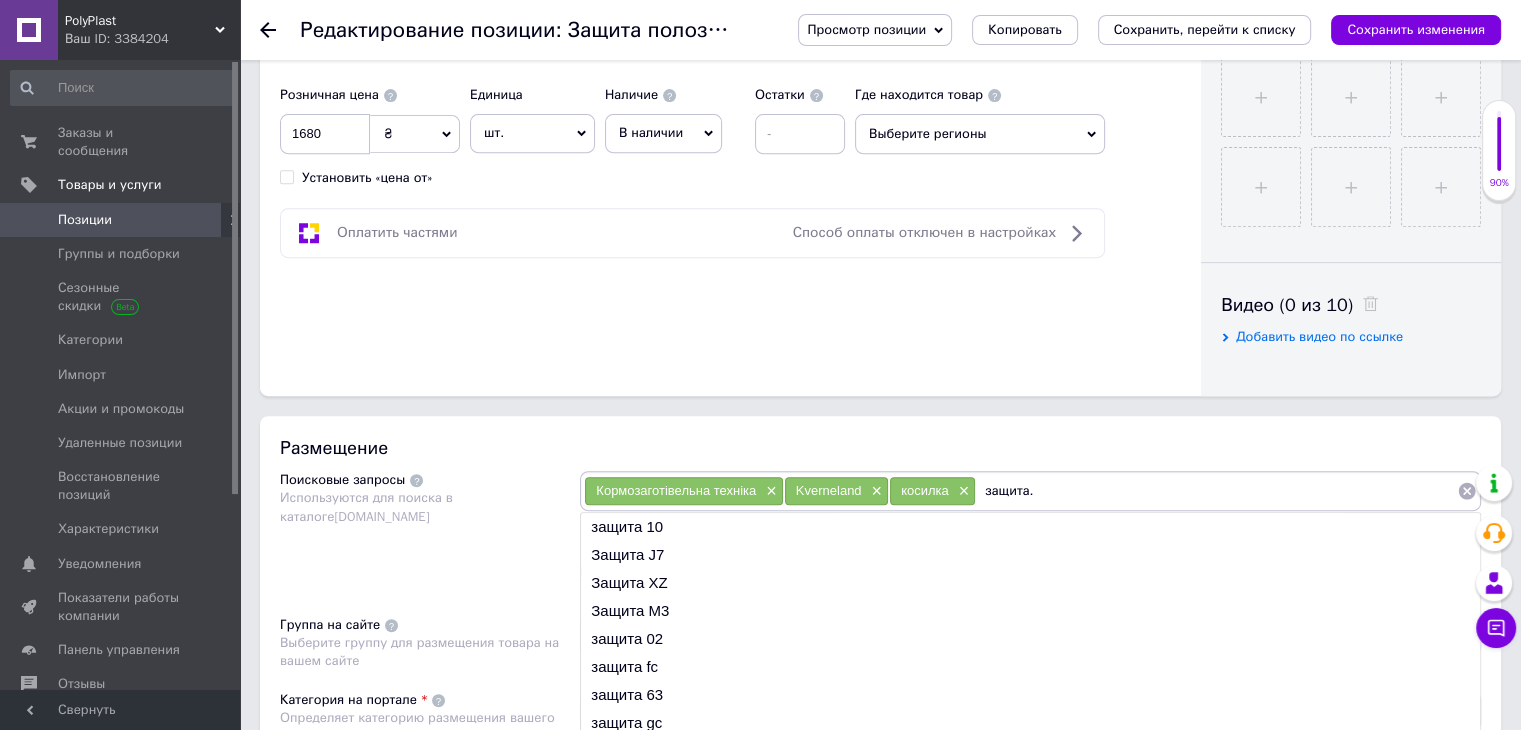 type on "защита" 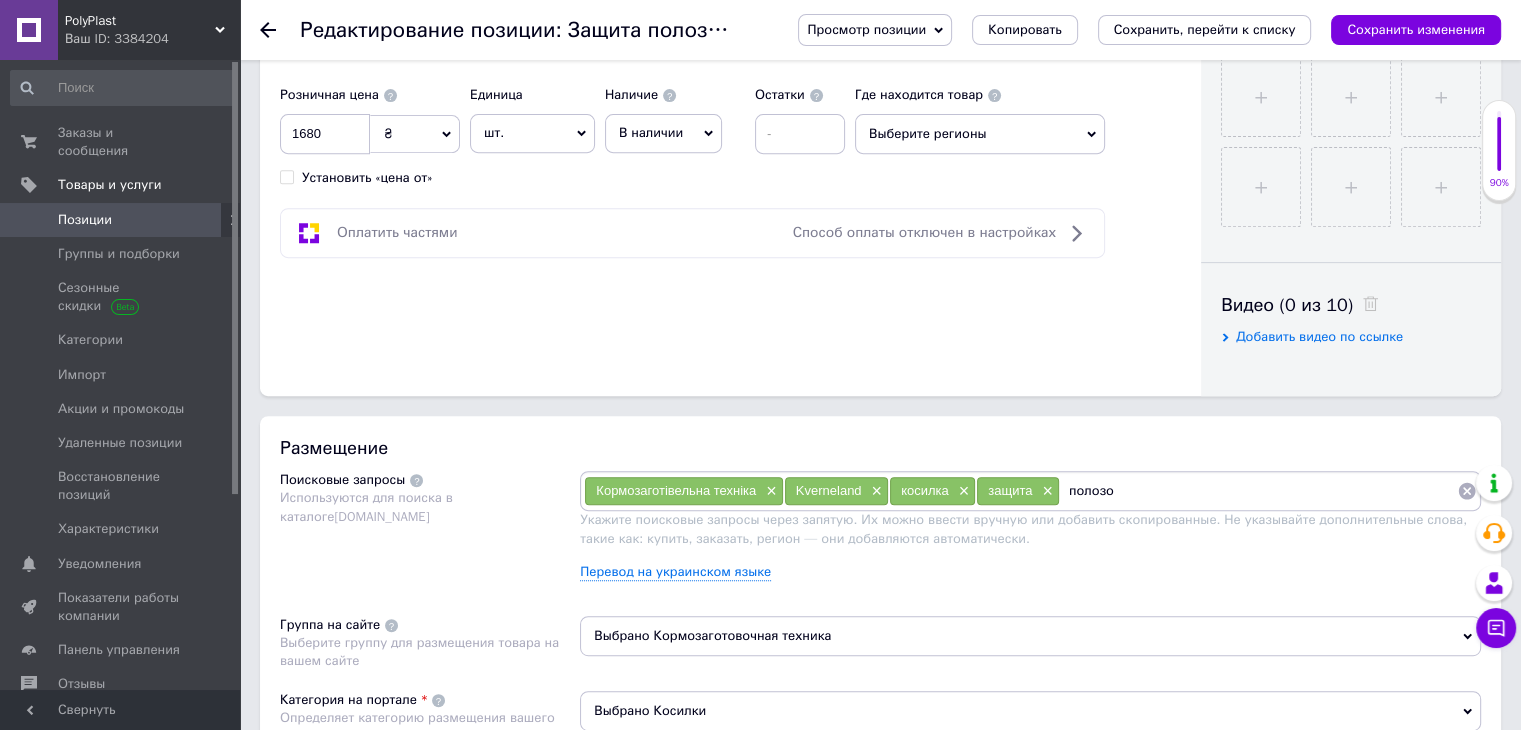 type on "полозок" 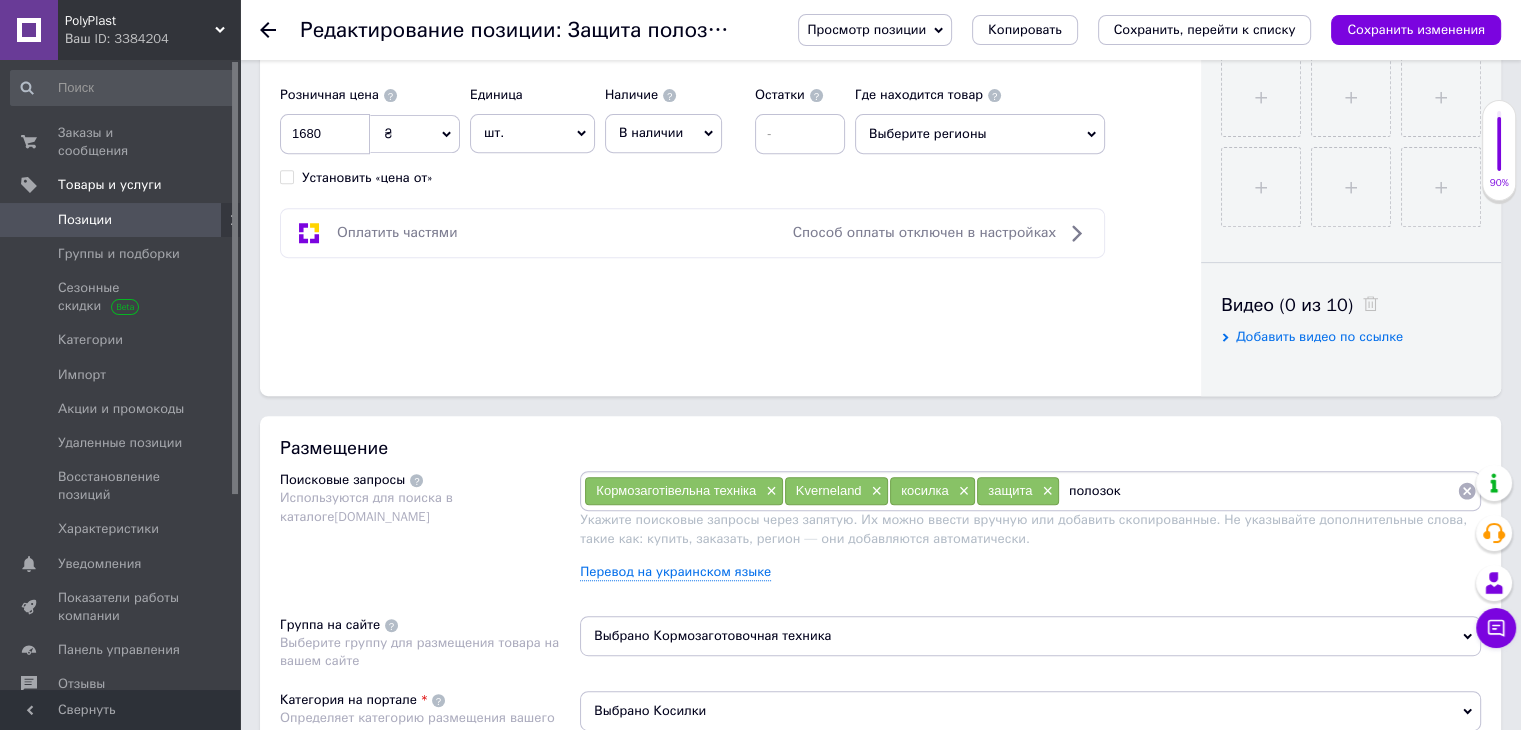 type 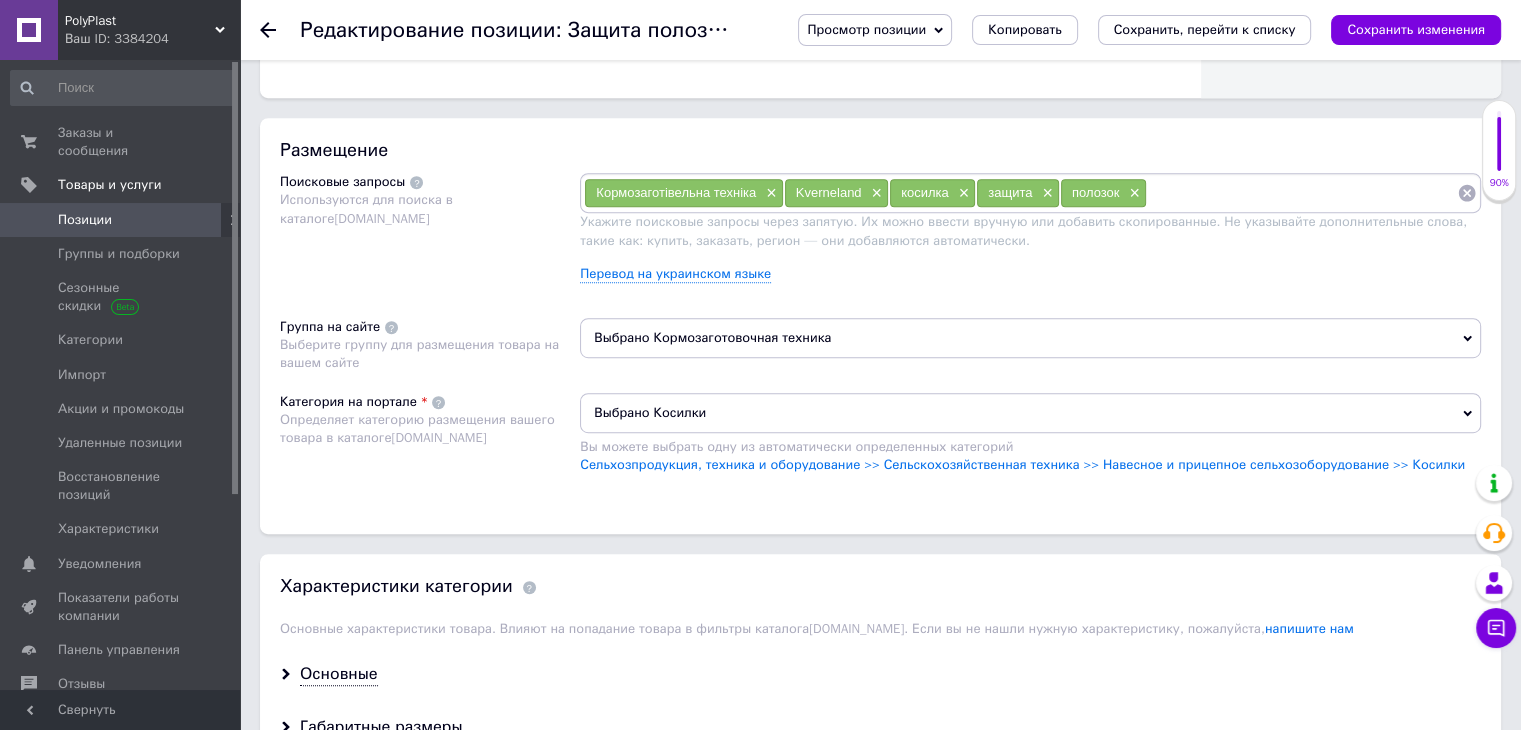 scroll, scrollTop: 1100, scrollLeft: 0, axis: vertical 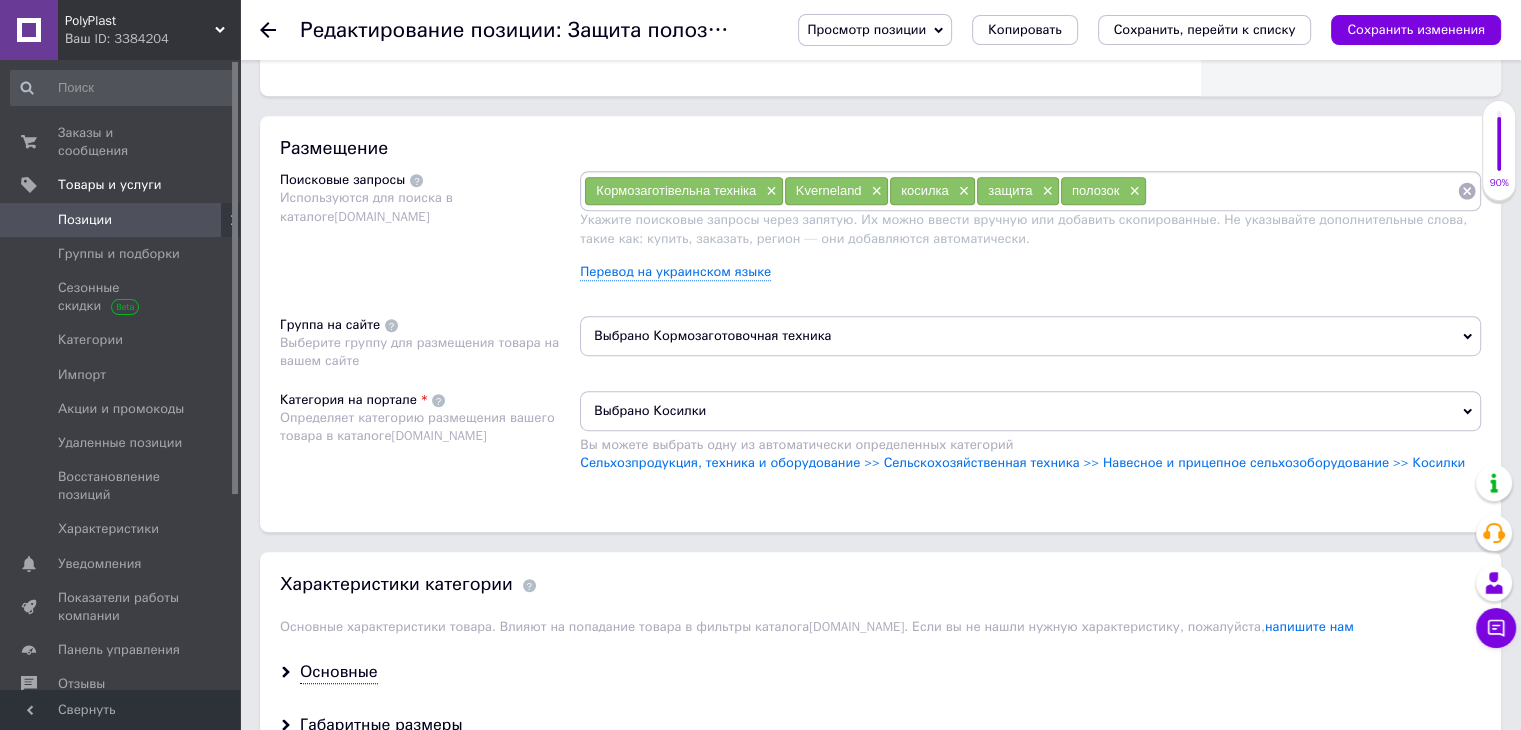 click on "Выбрано Косилки" at bounding box center [1030, 411] 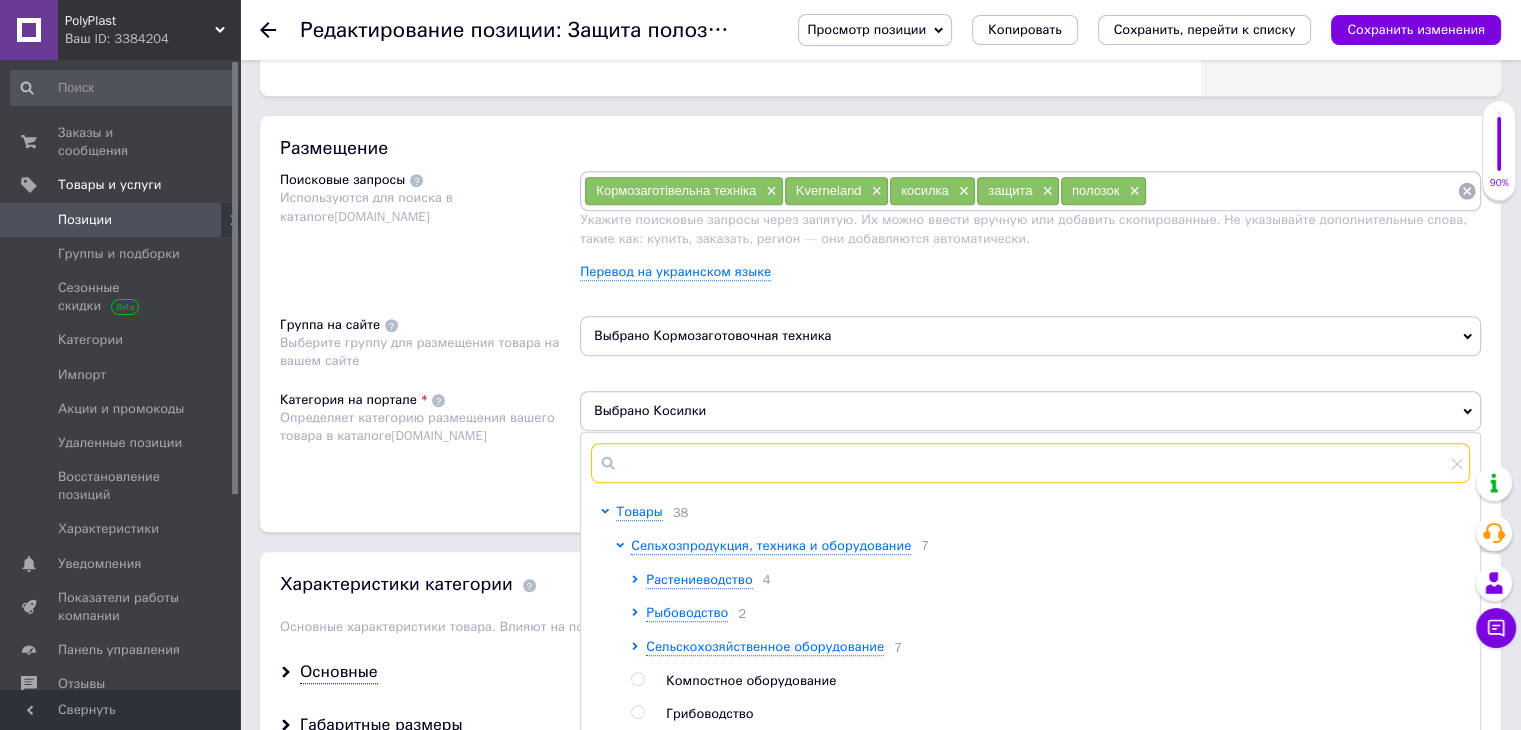click at bounding box center [1030, 463] 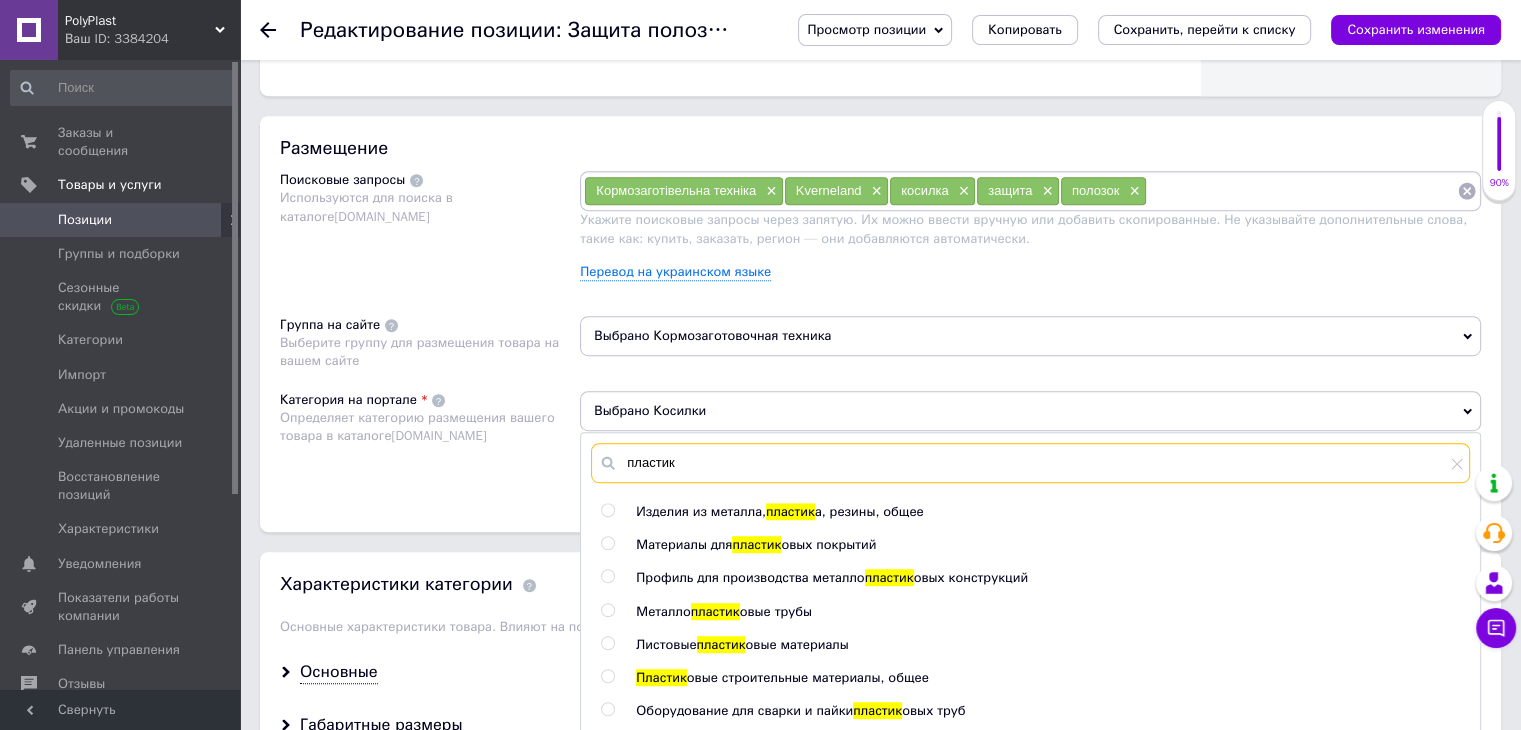 type on "пластик" 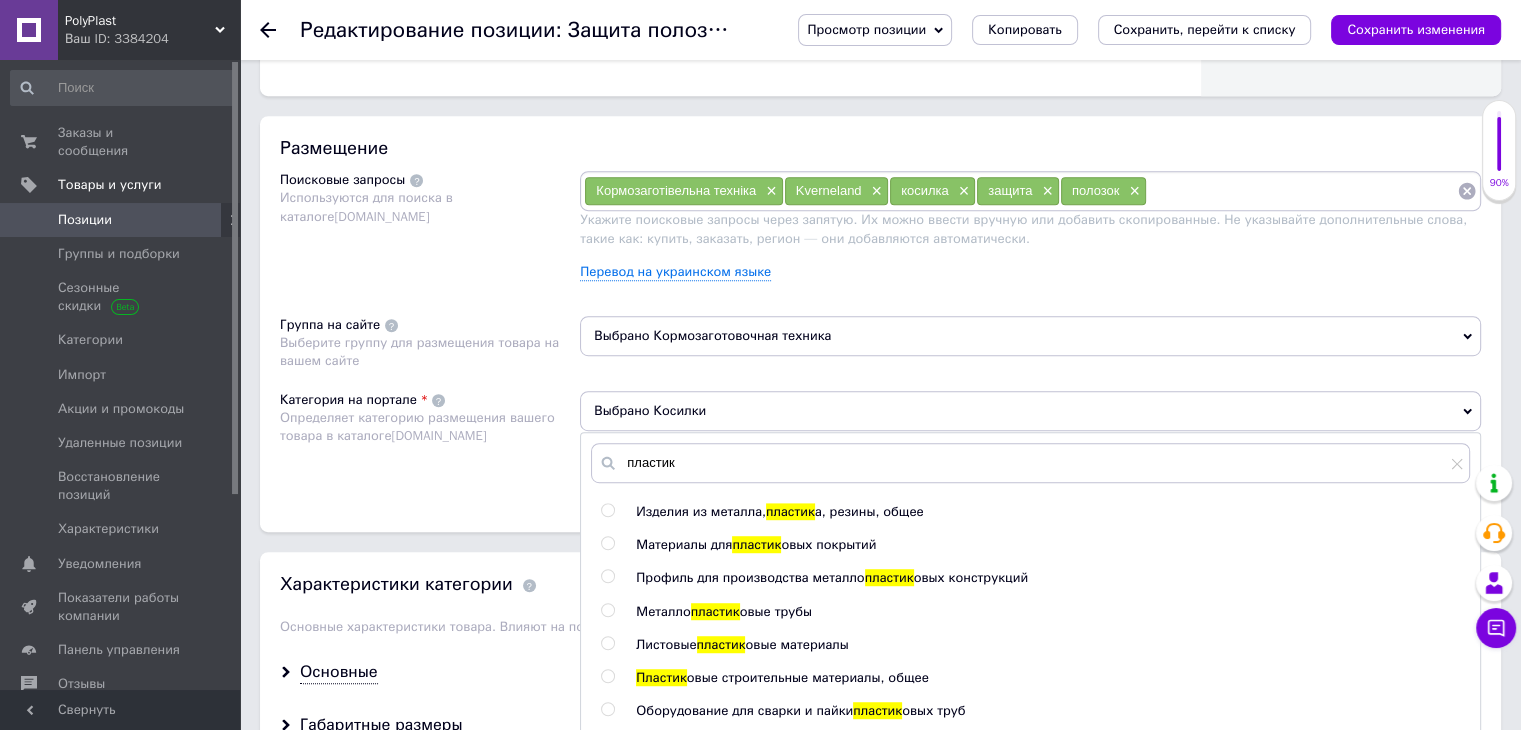 click on "пластик" at bounding box center [790, 511] 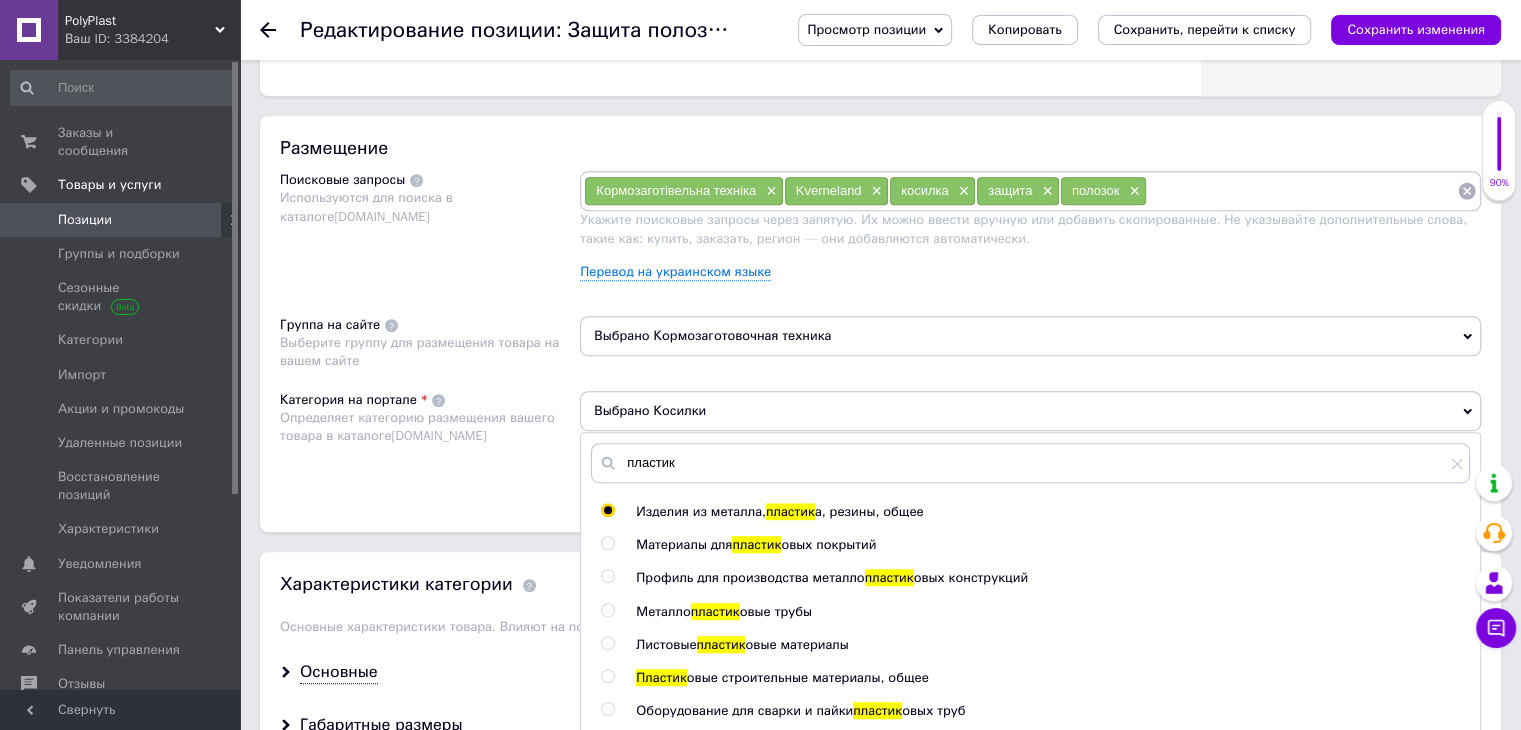 radio on "true" 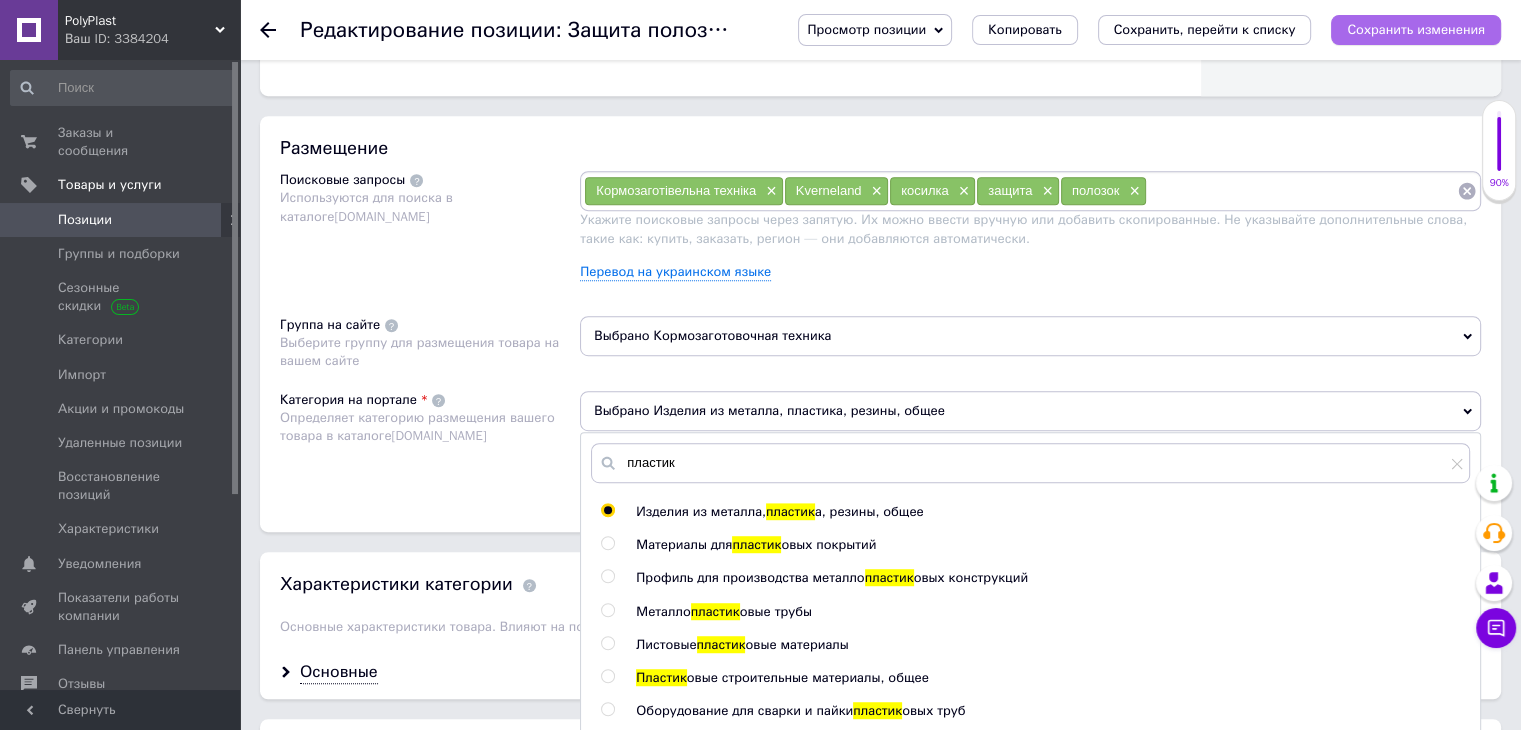 click on "Сохранить изменения" at bounding box center (1416, 29) 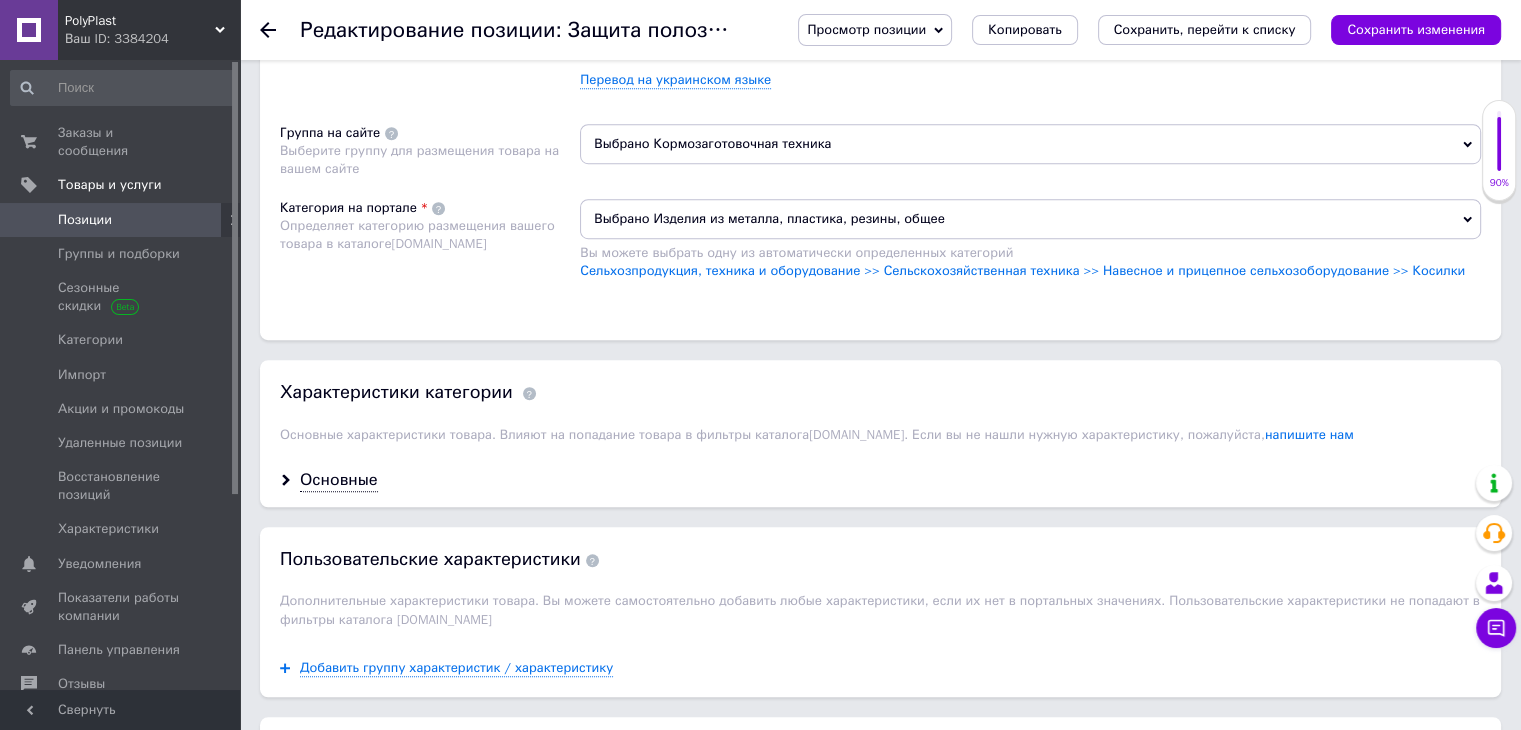 scroll, scrollTop: 1300, scrollLeft: 0, axis: vertical 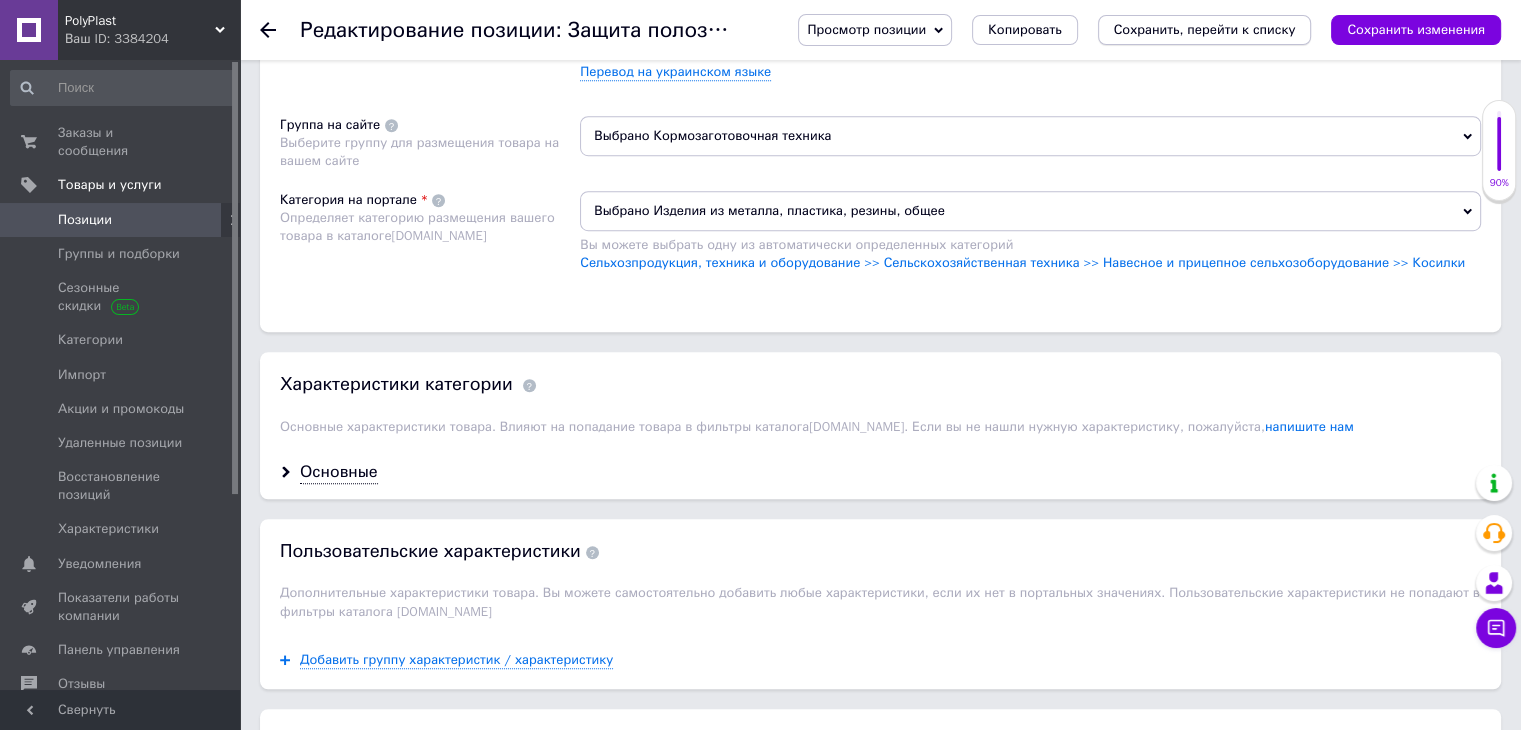 click on "Сохранить, перейти к списку" at bounding box center (1205, 29) 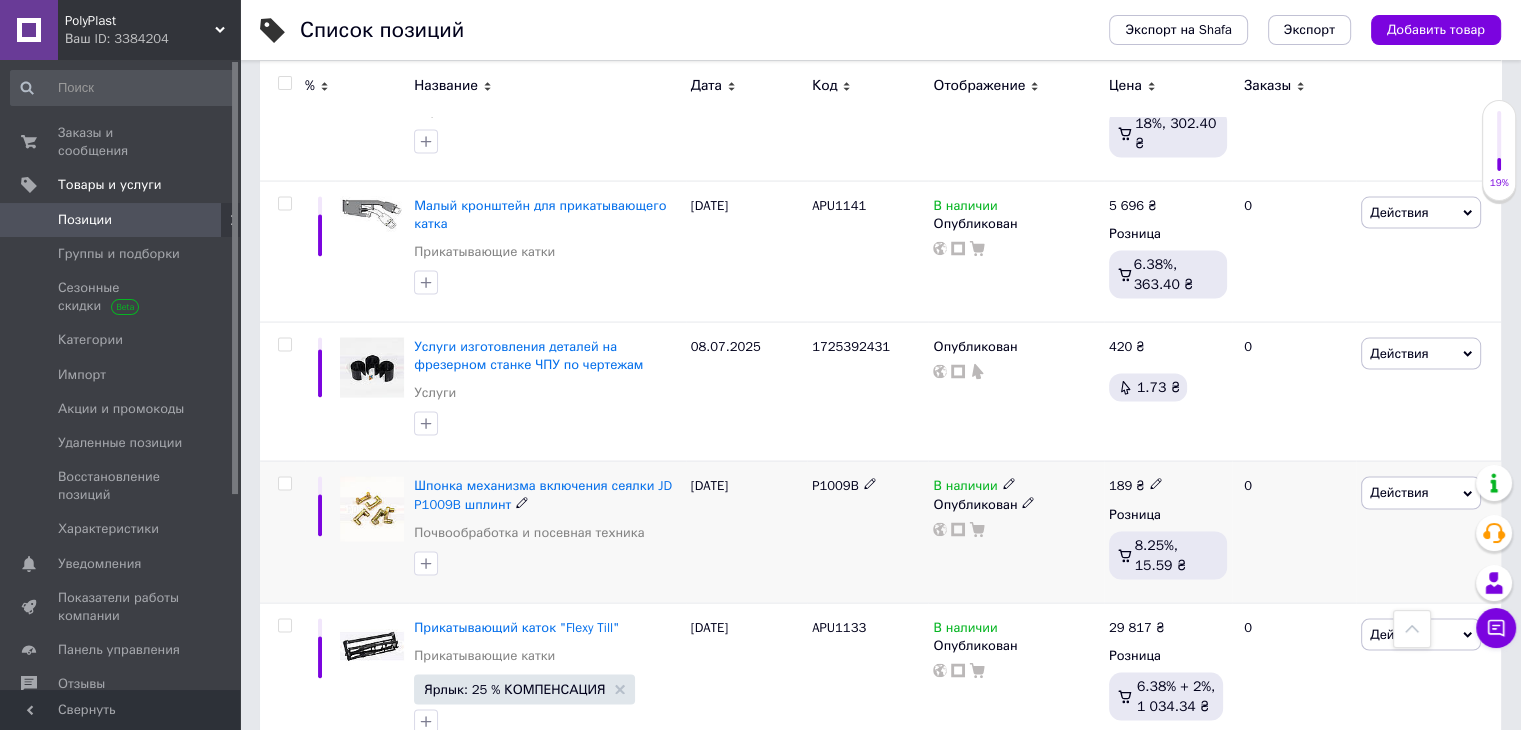 scroll, scrollTop: 4000, scrollLeft: 0, axis: vertical 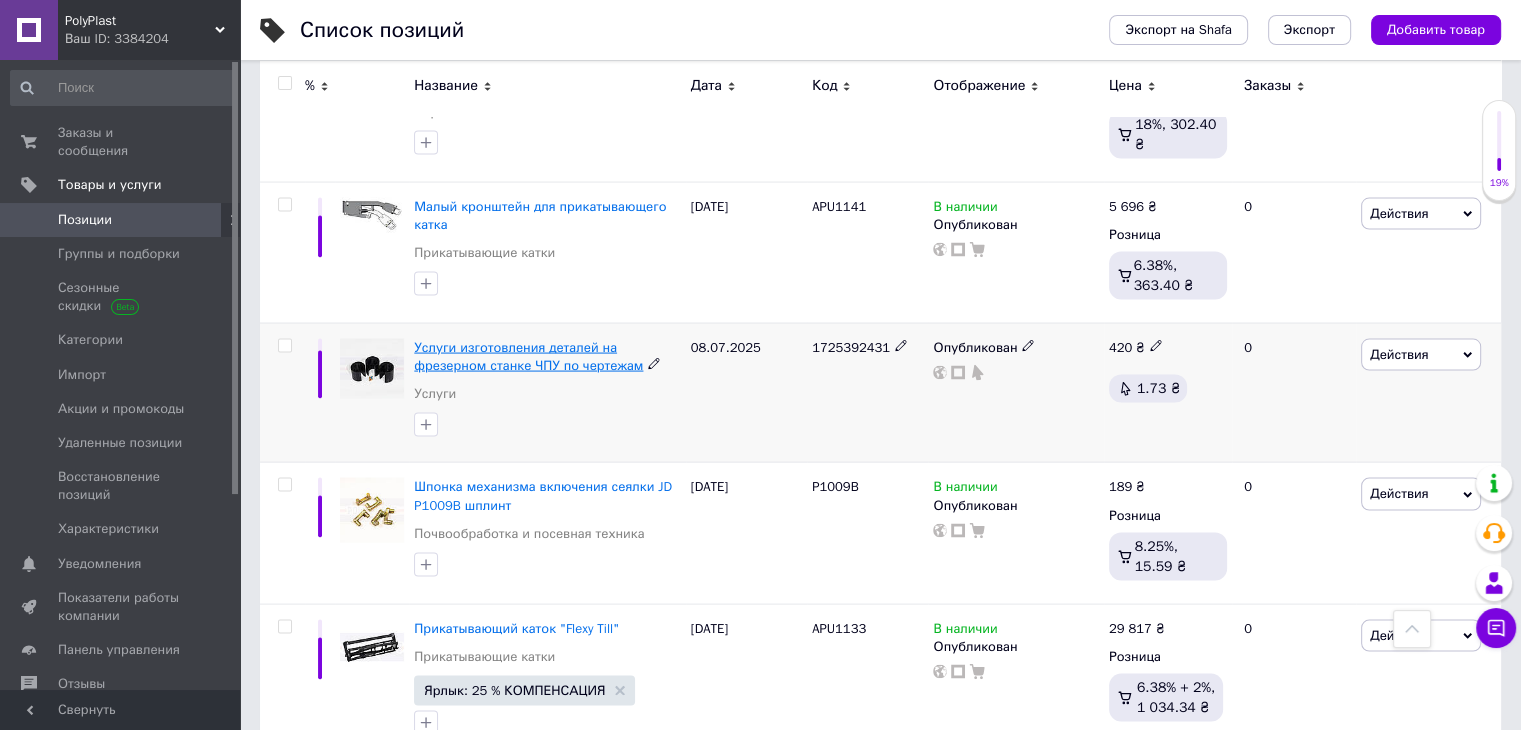 click on "Услуги изготовления деталей на фрезерном станке ЧПУ по чертежам" at bounding box center [528, 356] 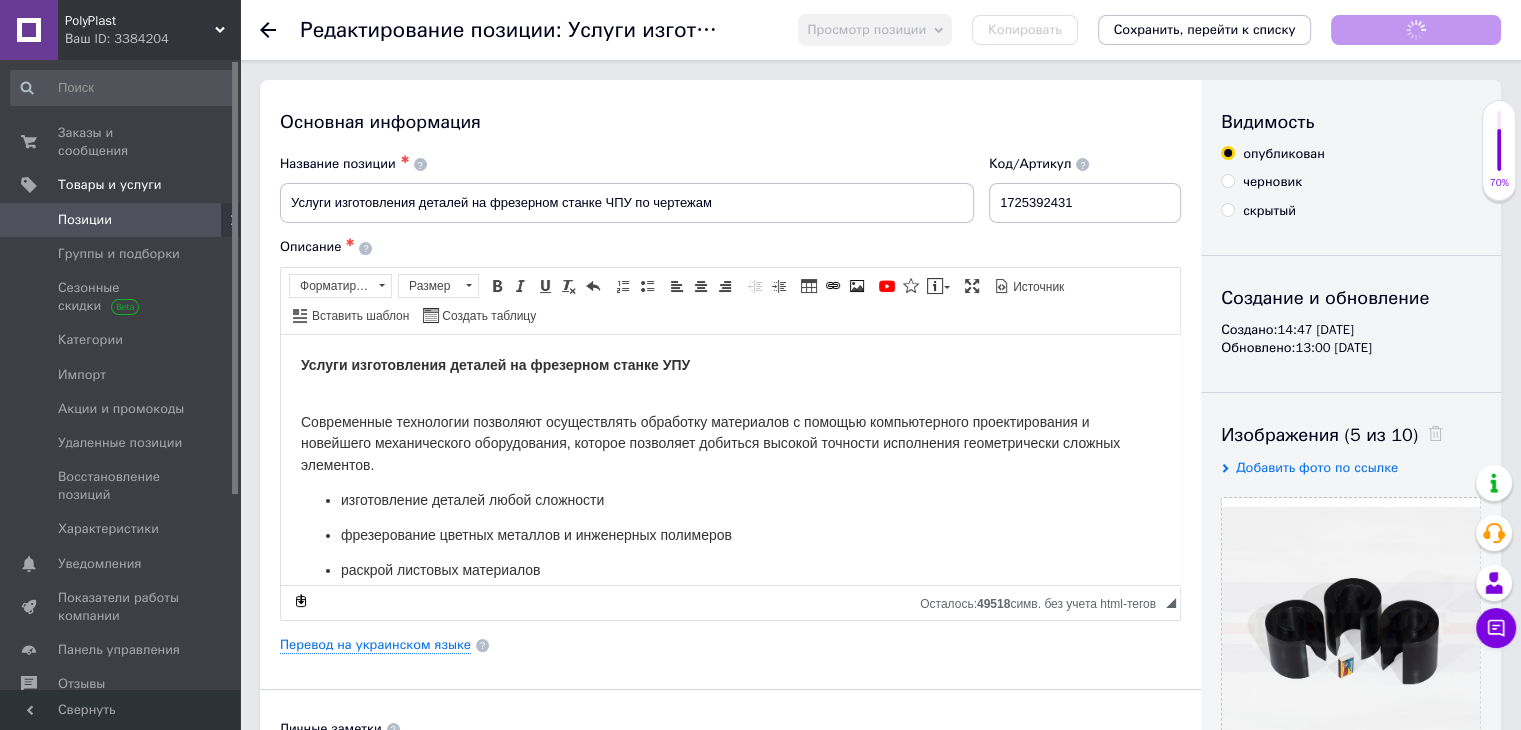 scroll, scrollTop: 0, scrollLeft: 0, axis: both 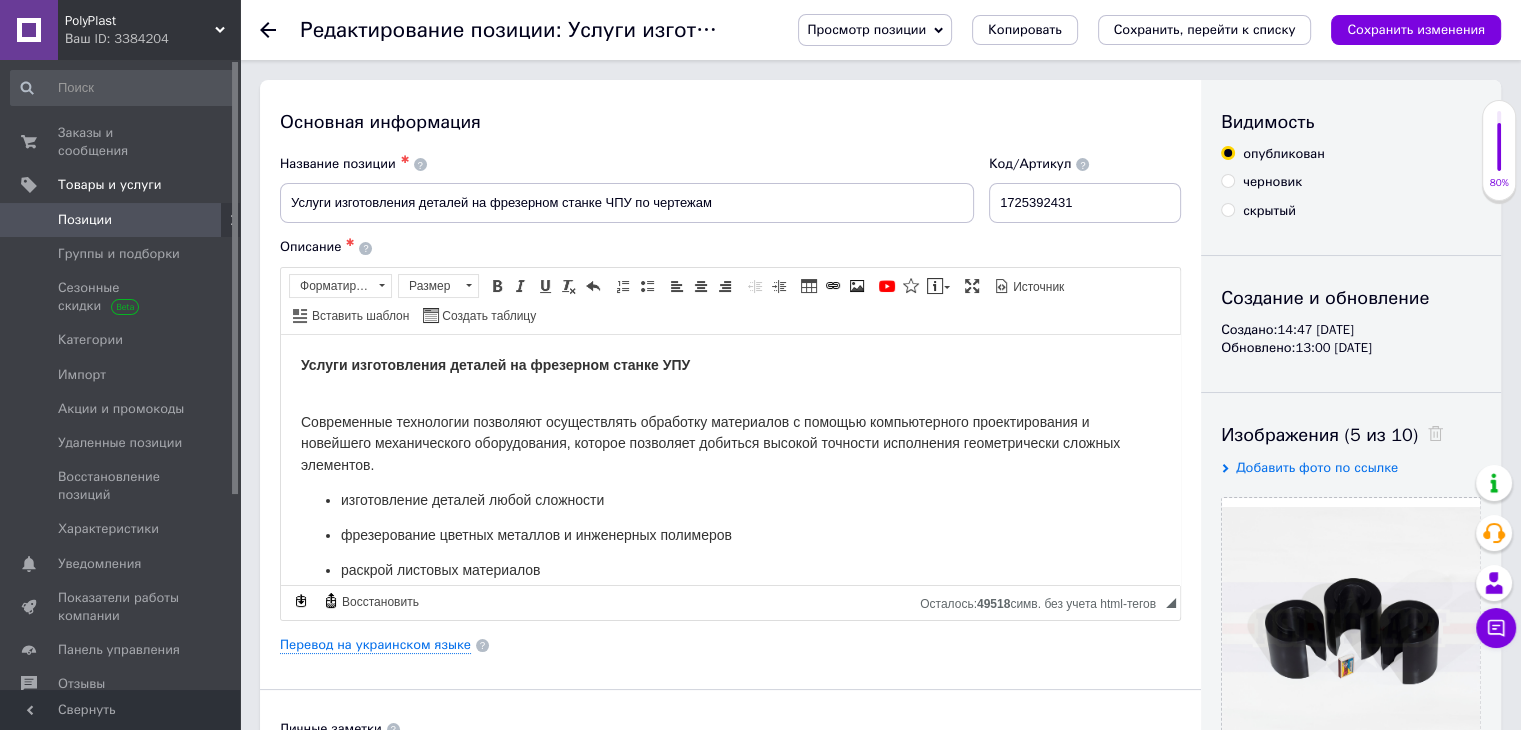 click at bounding box center (280, 30) 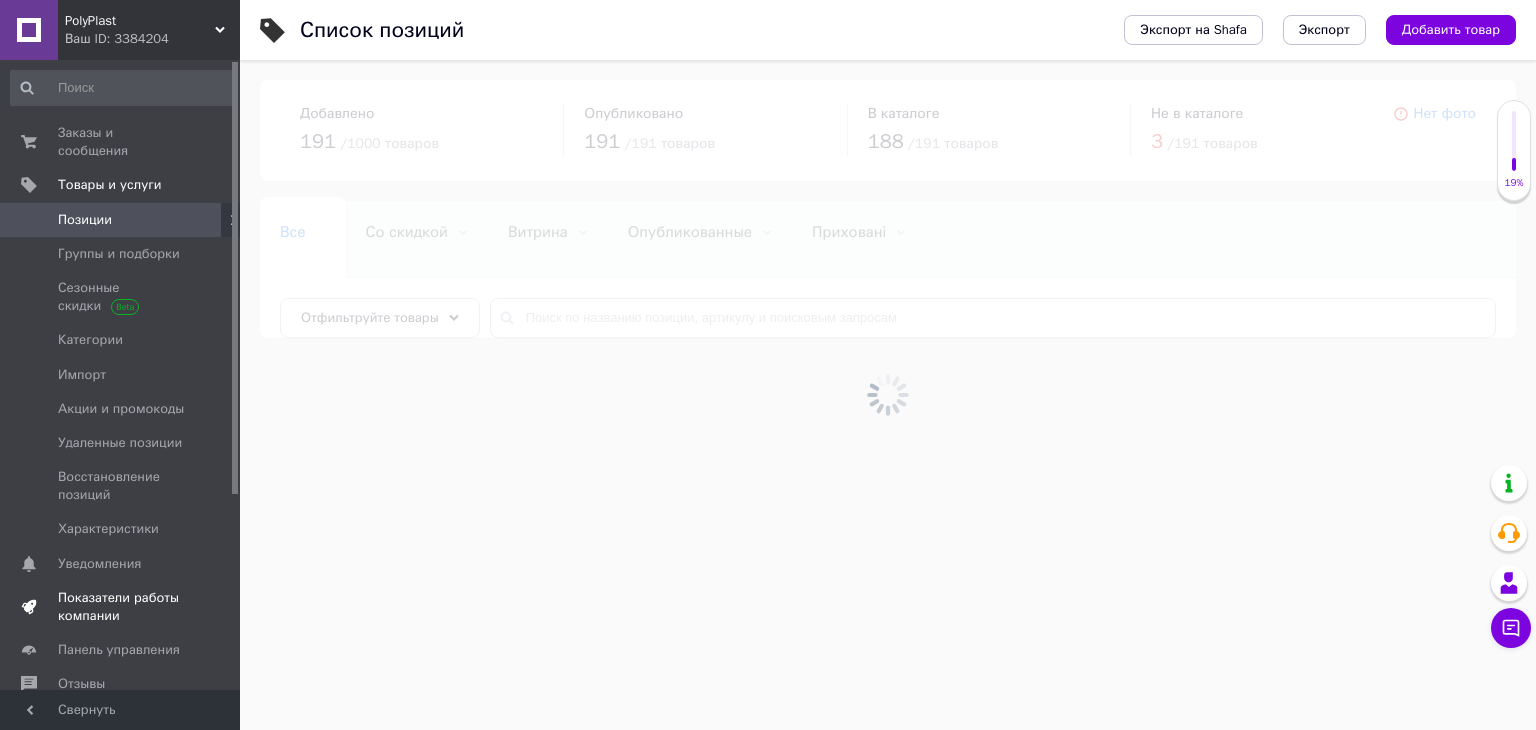 click on "Показатели работы компании" at bounding box center [121, 607] 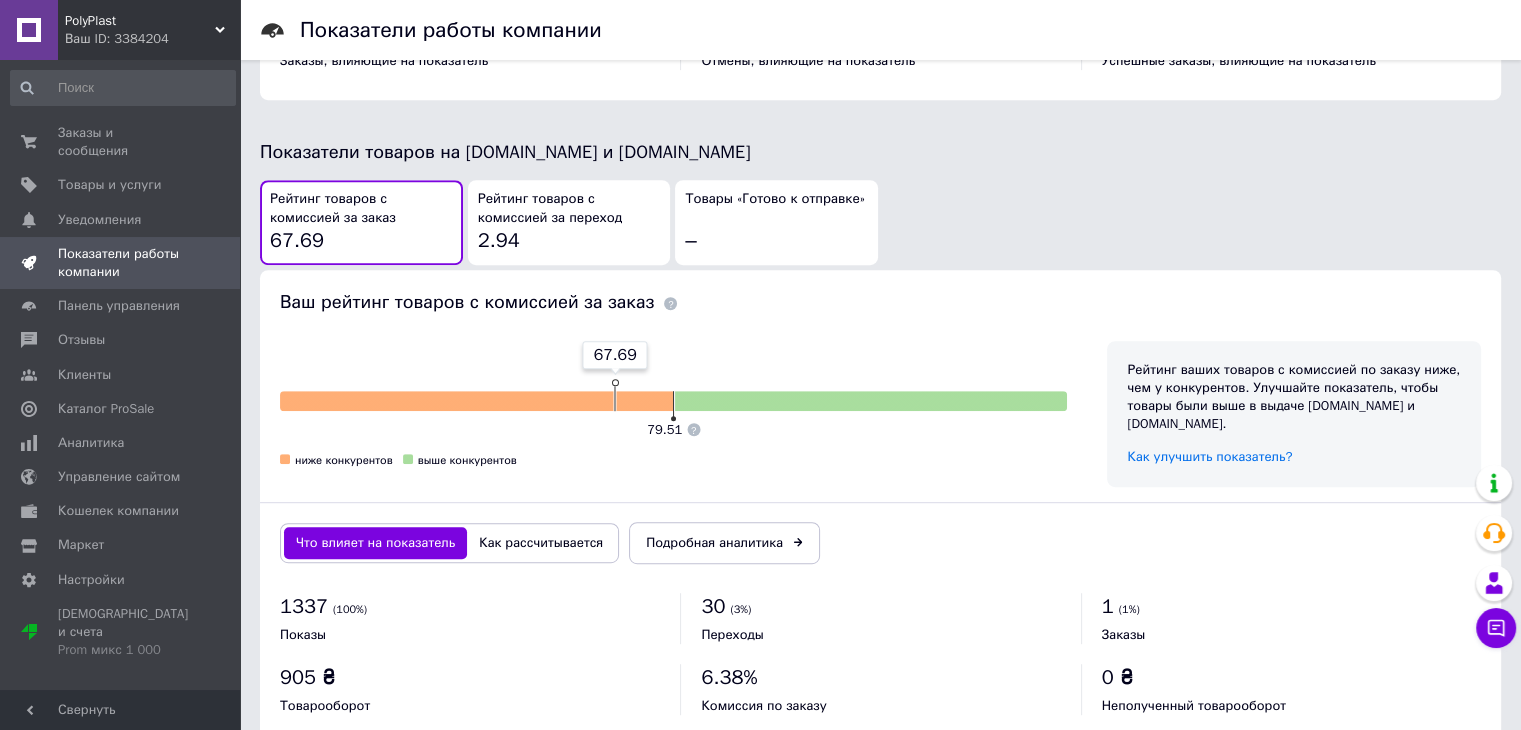 scroll, scrollTop: 1040, scrollLeft: 0, axis: vertical 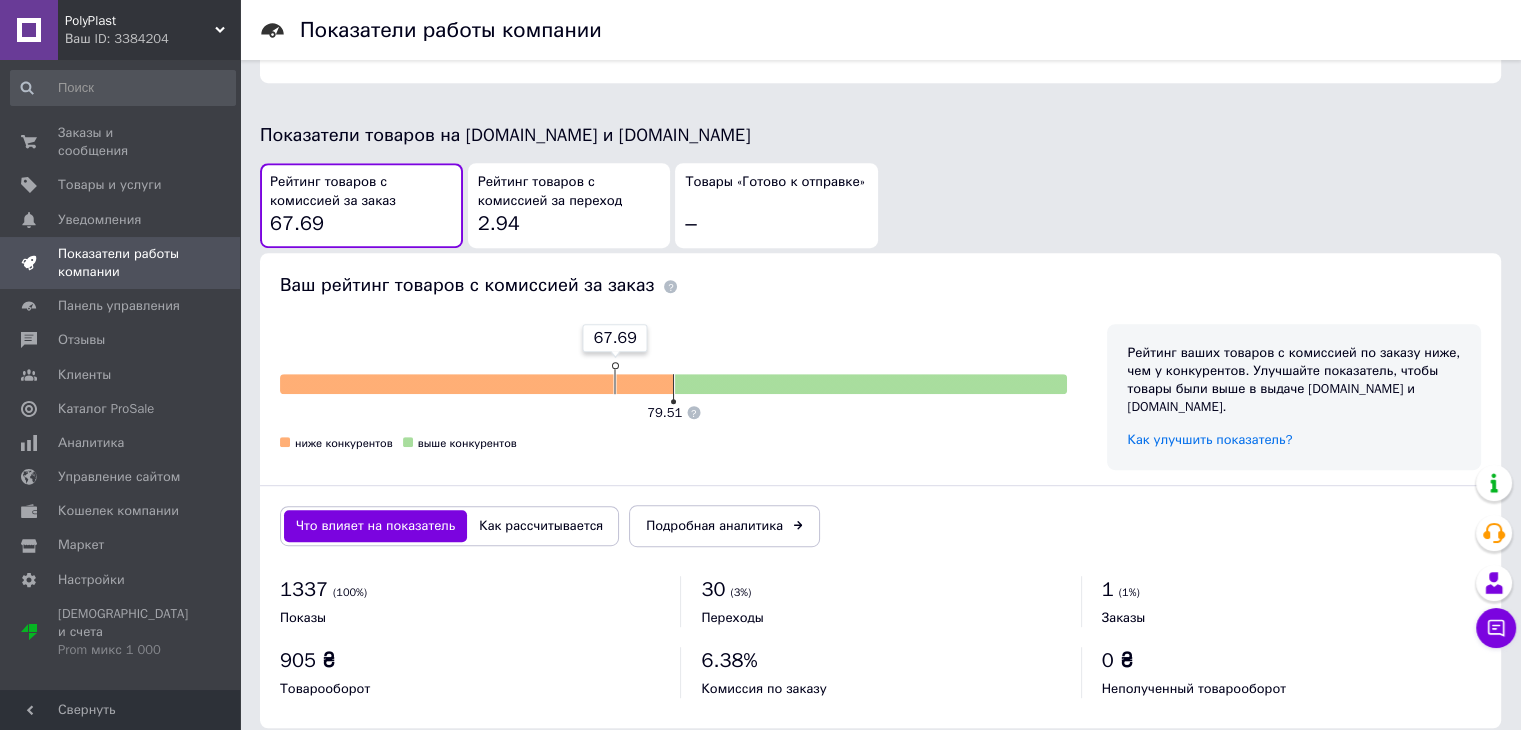 click on "Как рассчитывается" at bounding box center (541, 526) 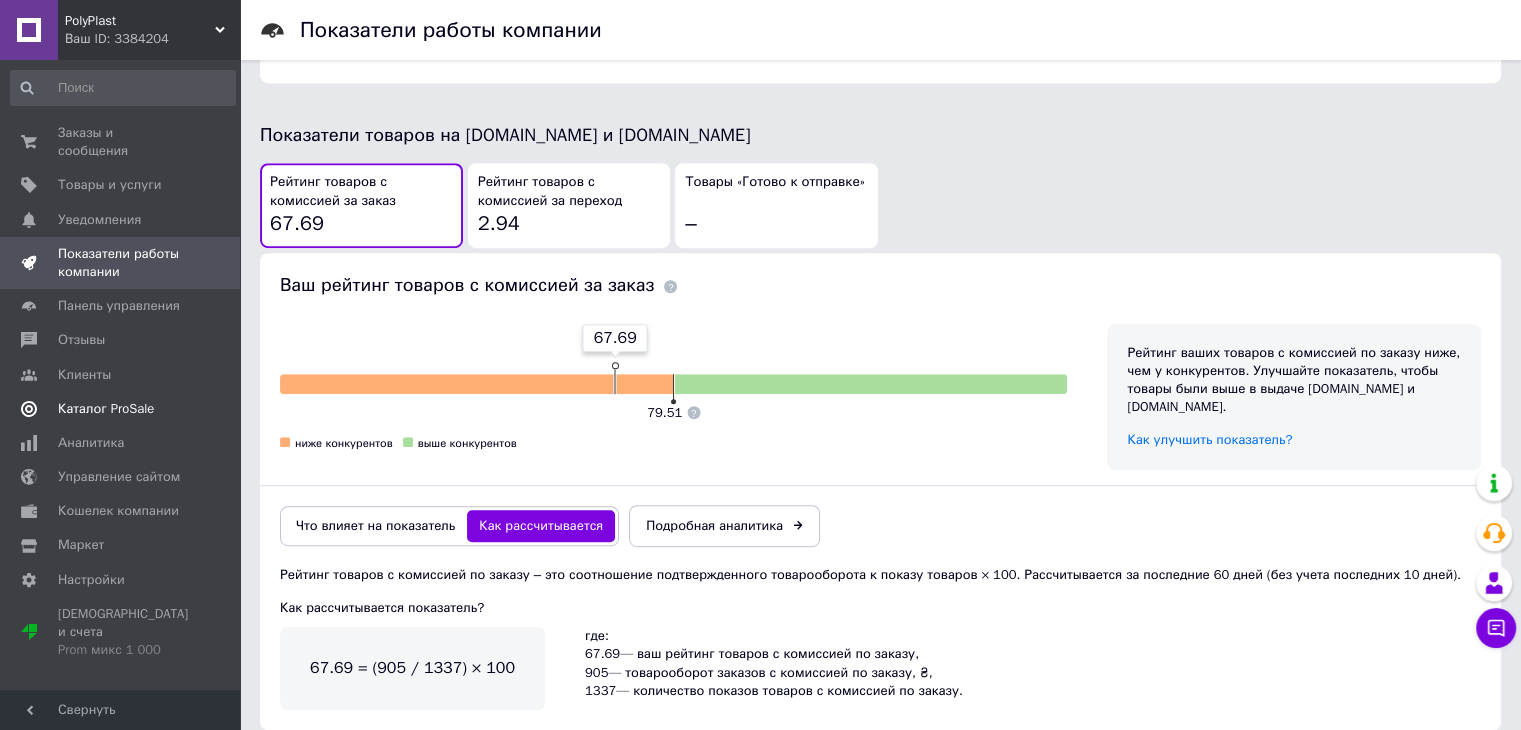 click on "Каталог ProSale" at bounding box center [123, 409] 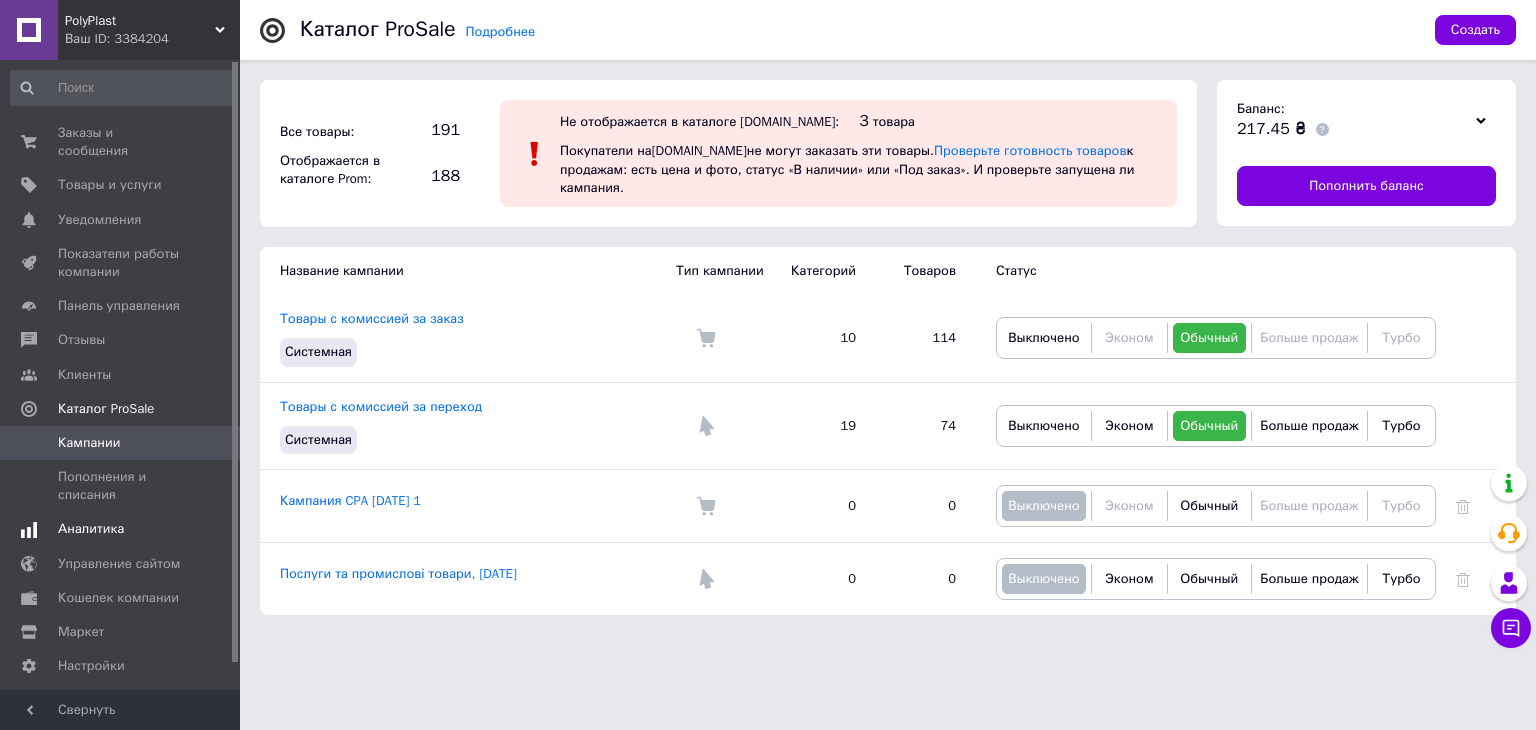 click on "Аналитика" at bounding box center (121, 529) 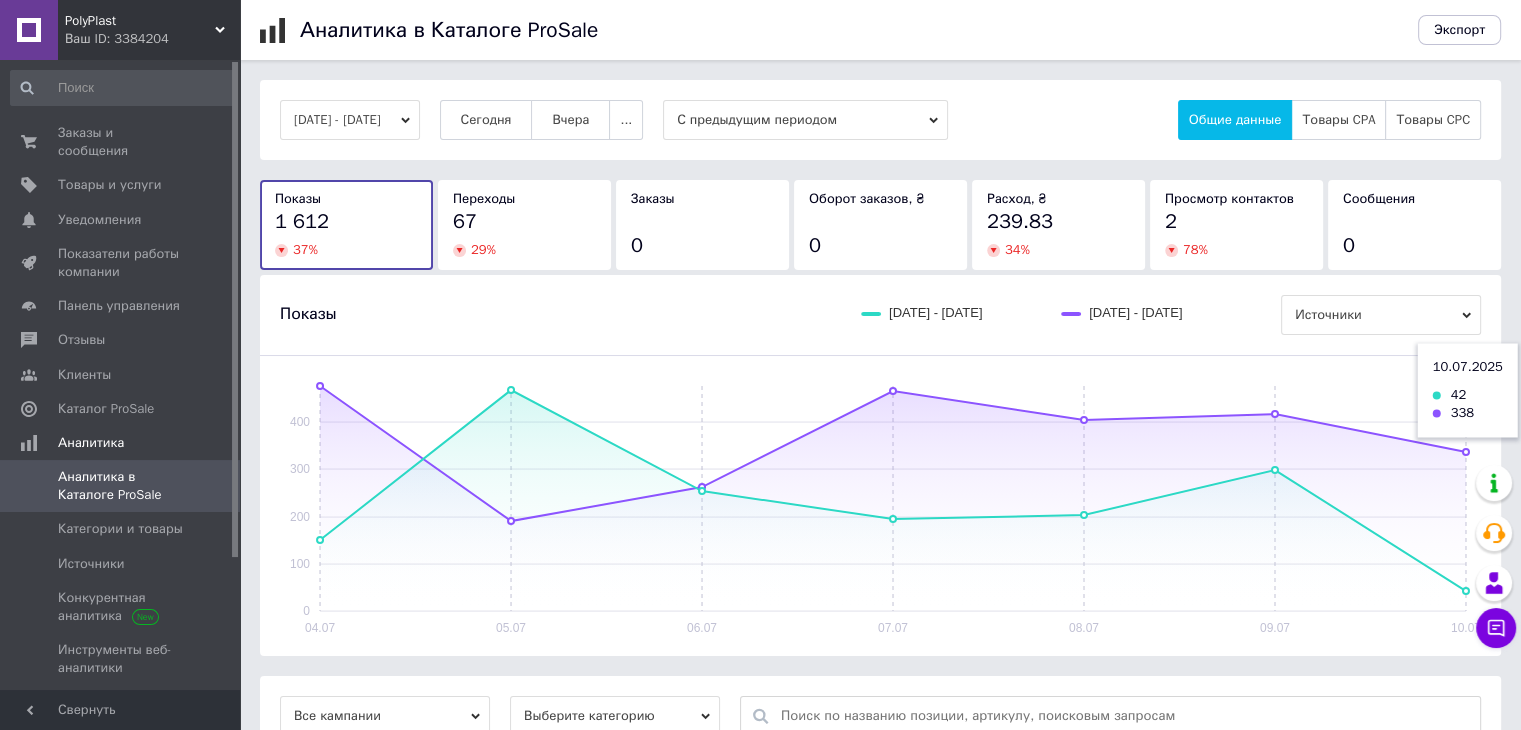click 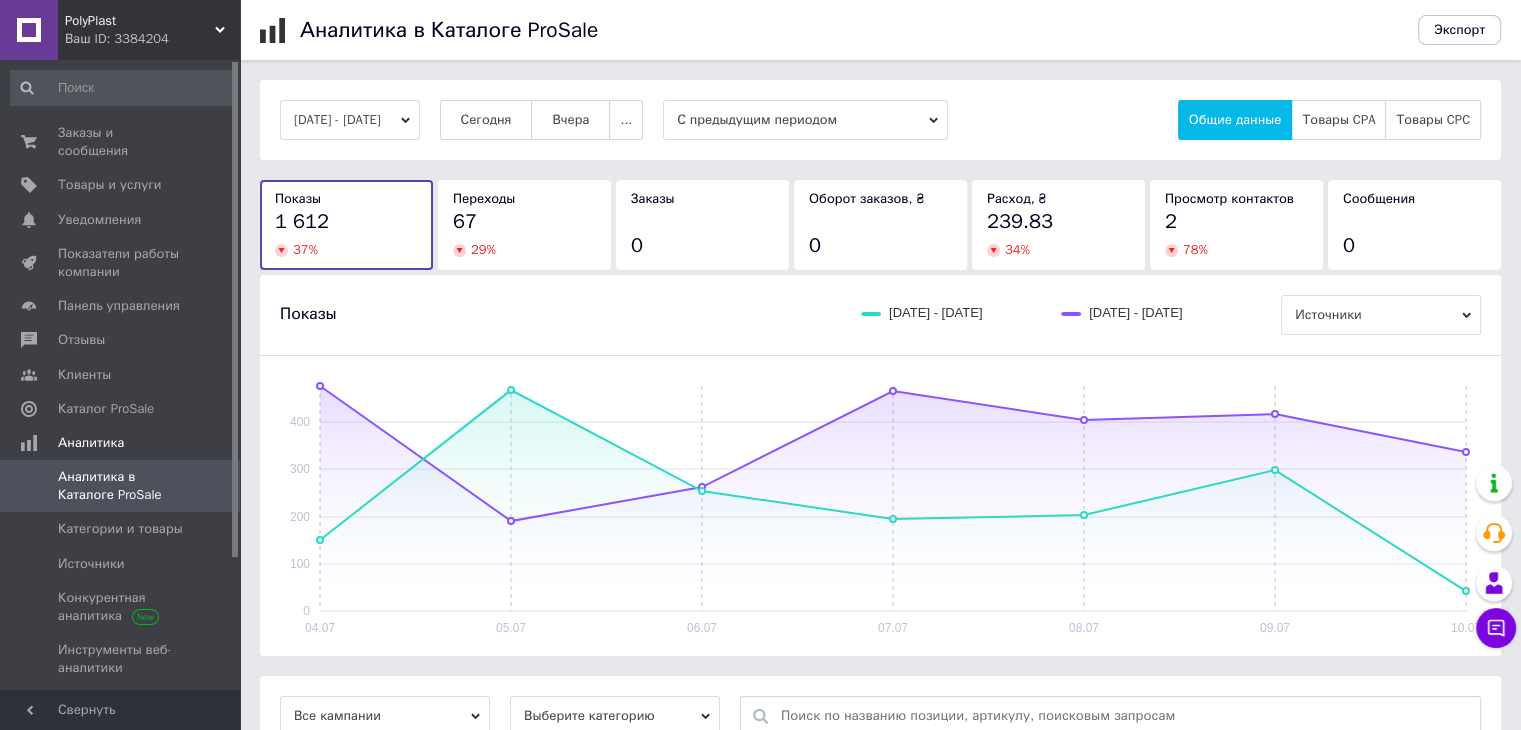 click on "78 %" at bounding box center (1236, 250) 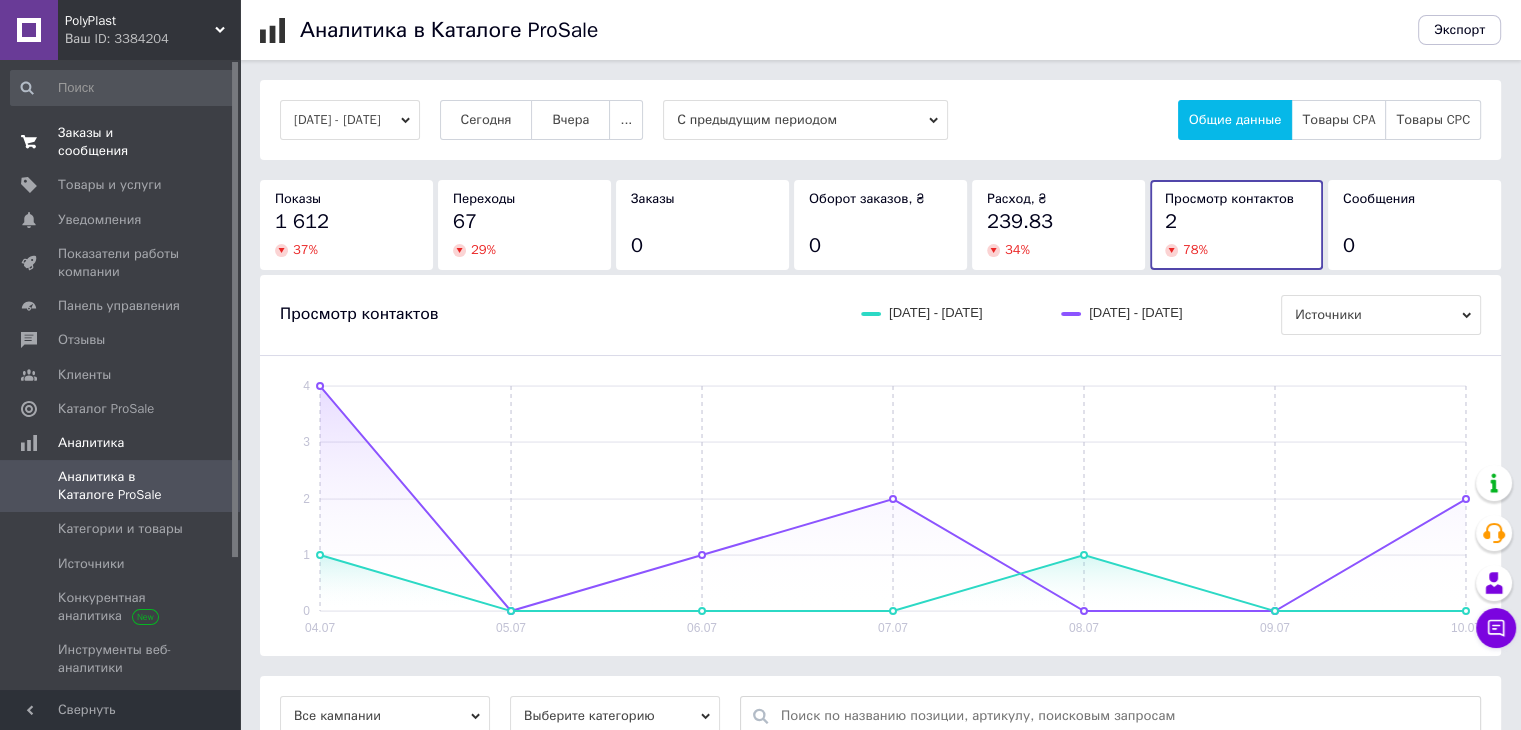 click on "Заказы и сообщения" at bounding box center (121, 142) 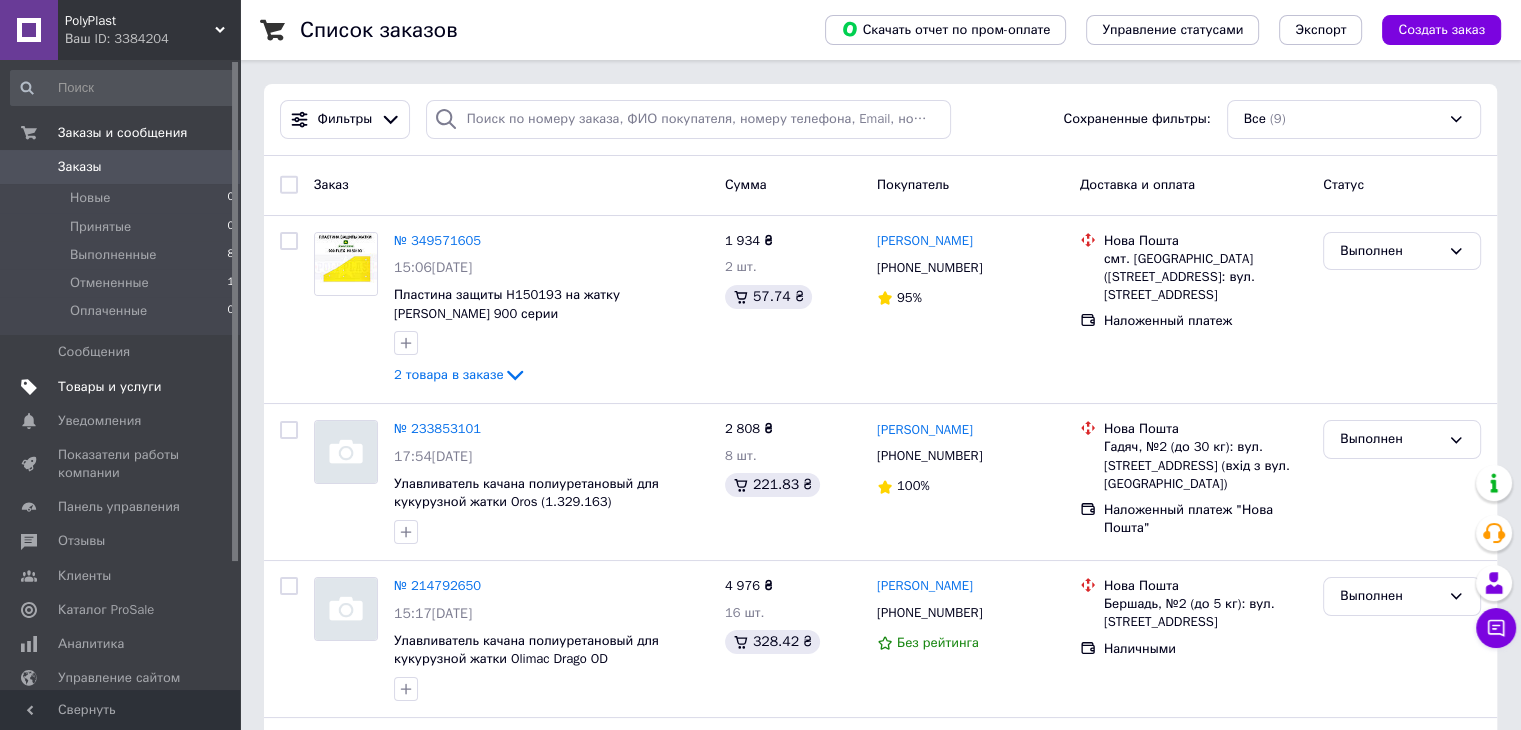 click on "Товары и услуги" at bounding box center (110, 387) 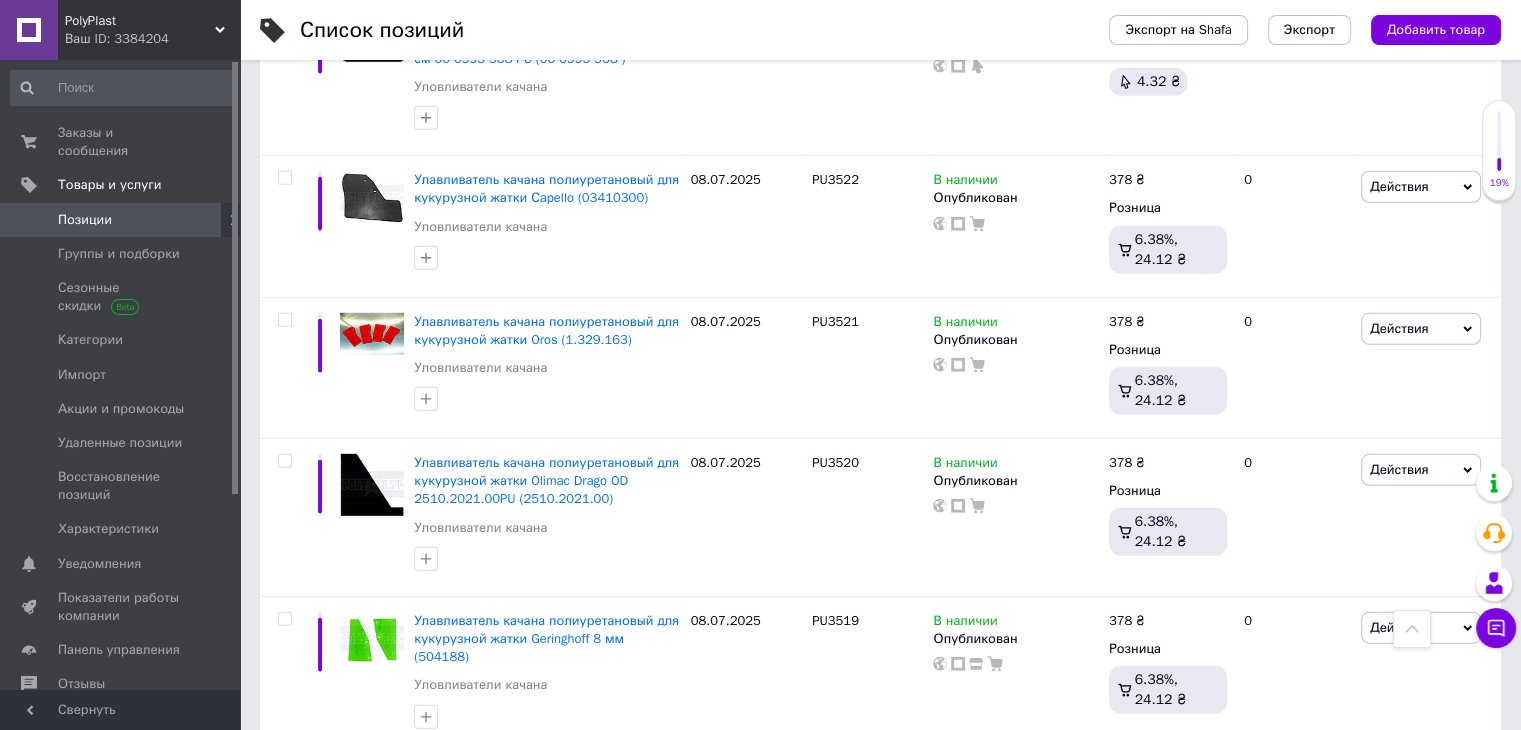 scroll, scrollTop: 13972, scrollLeft: 0, axis: vertical 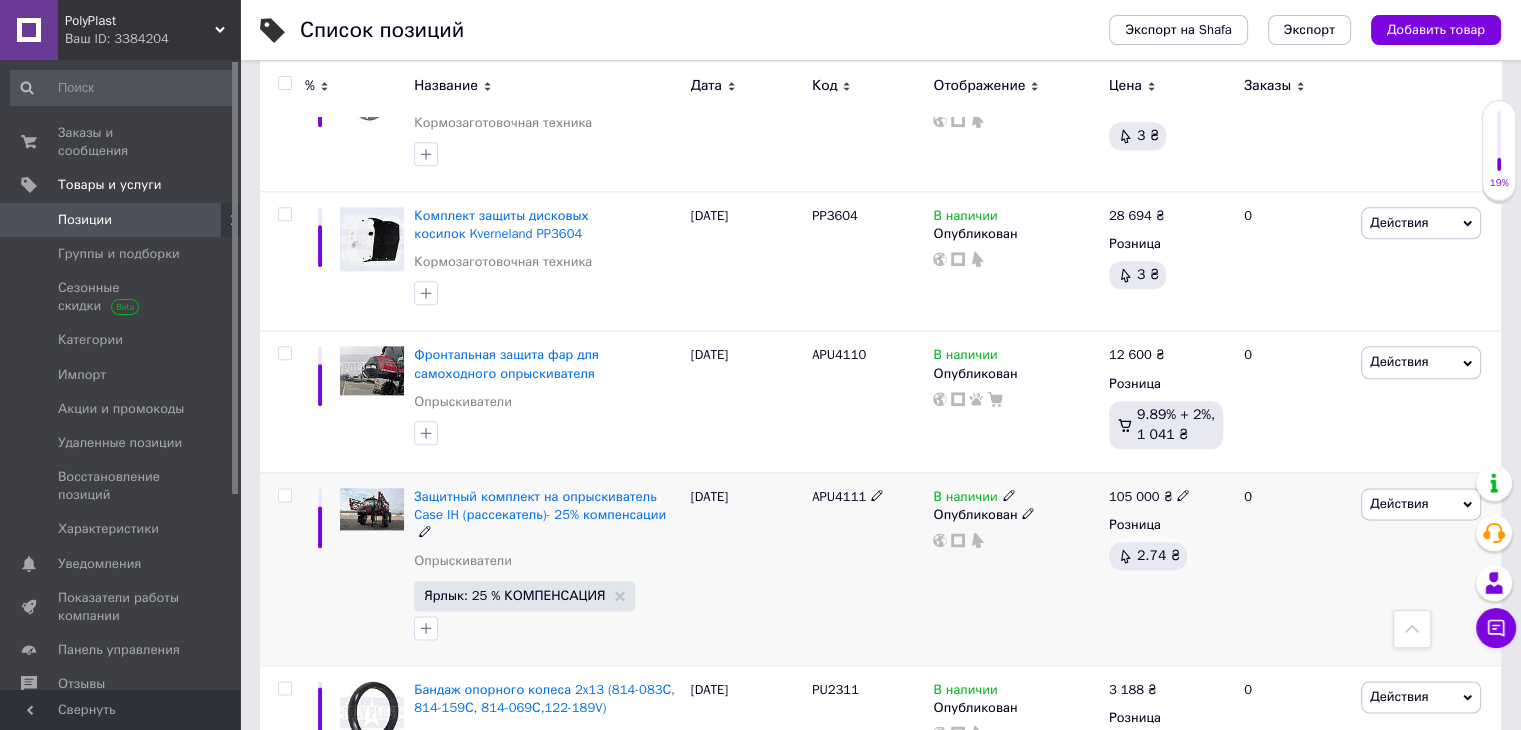 click on "105 000   ₴ Розница 2.74 ₴" at bounding box center (1168, 568) 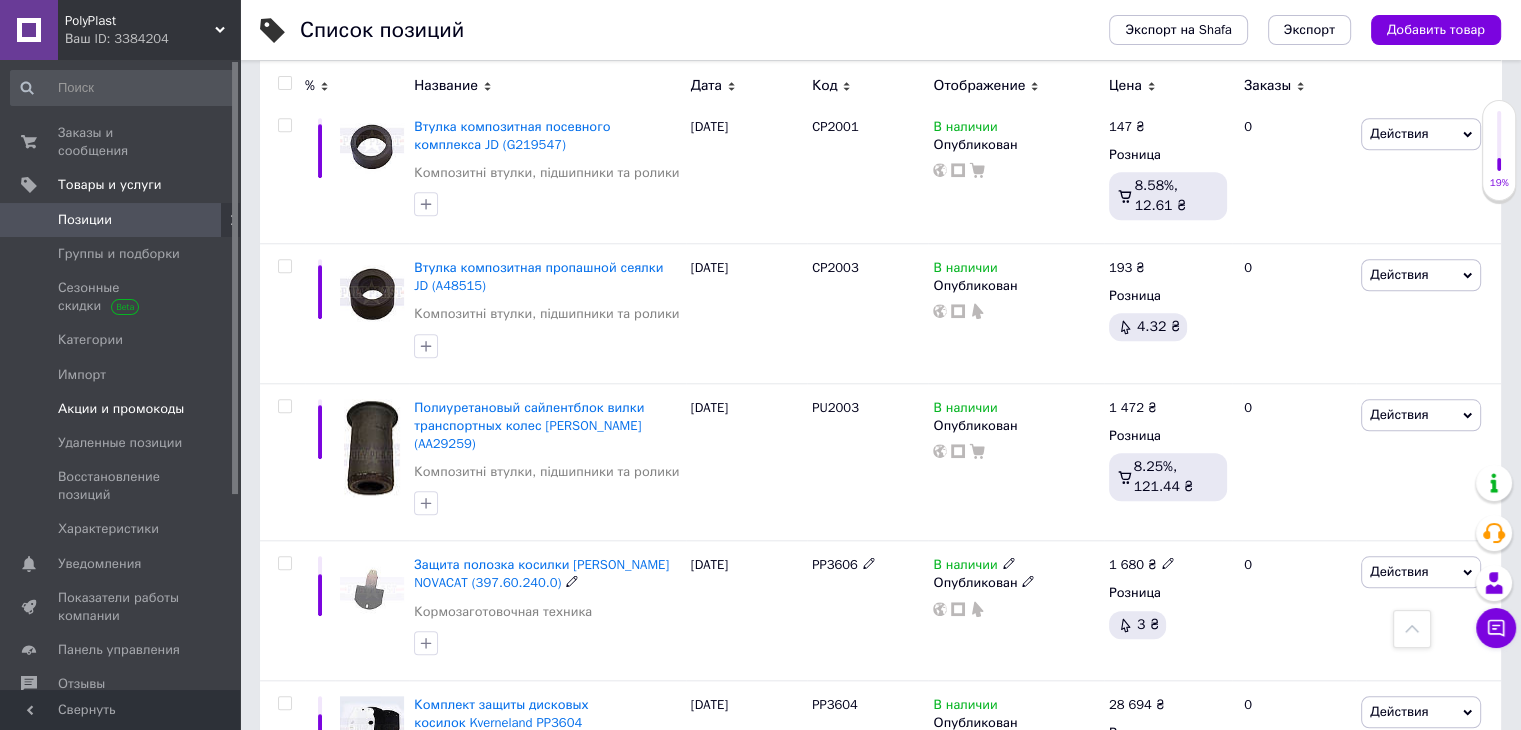 scroll, scrollTop: 9472, scrollLeft: 0, axis: vertical 